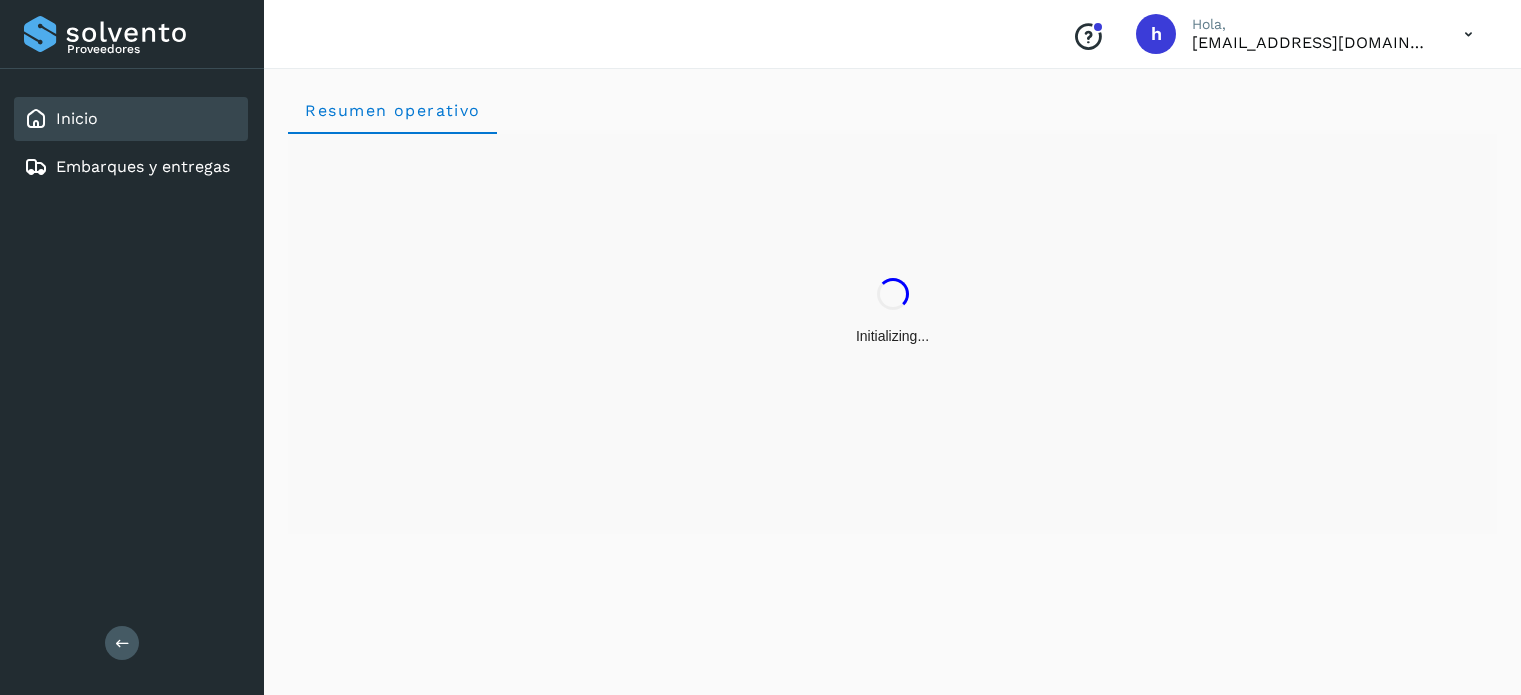 scroll, scrollTop: 0, scrollLeft: 0, axis: both 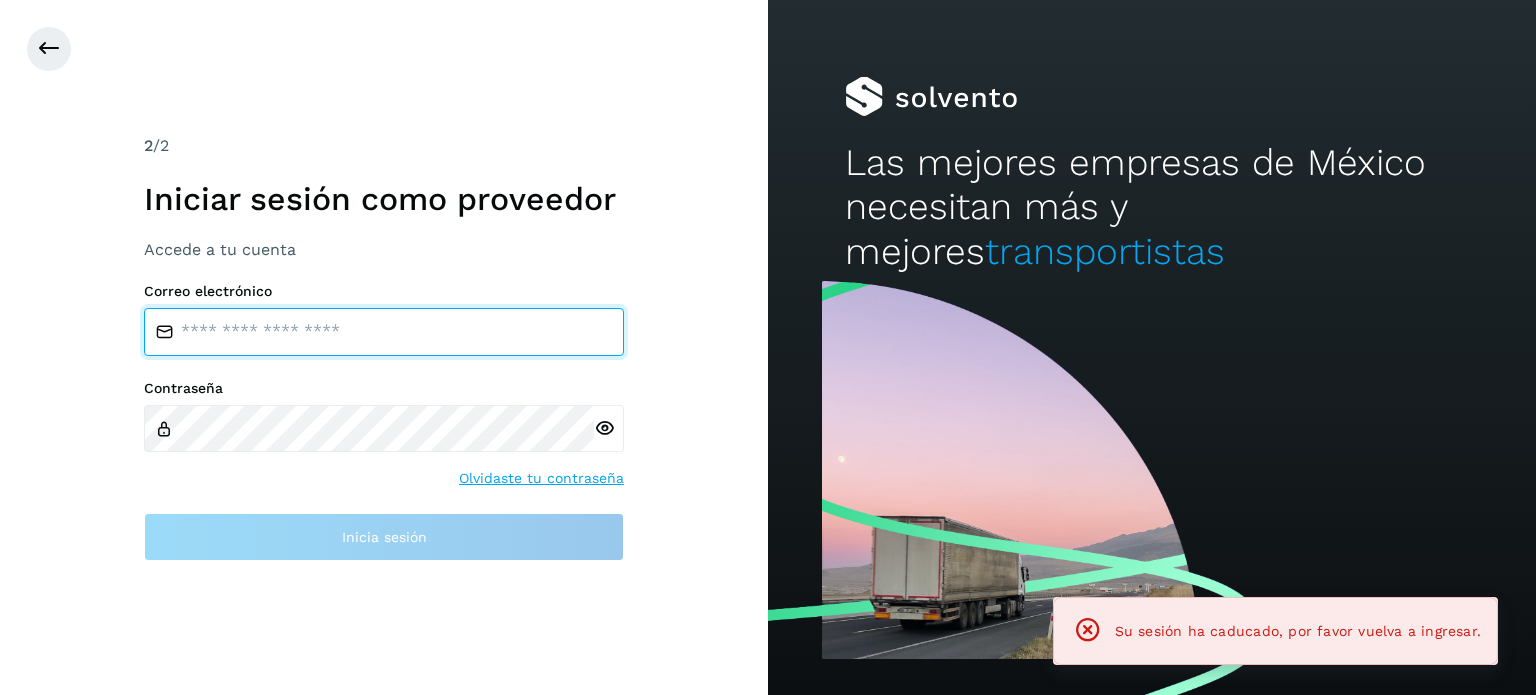 type on "**********" 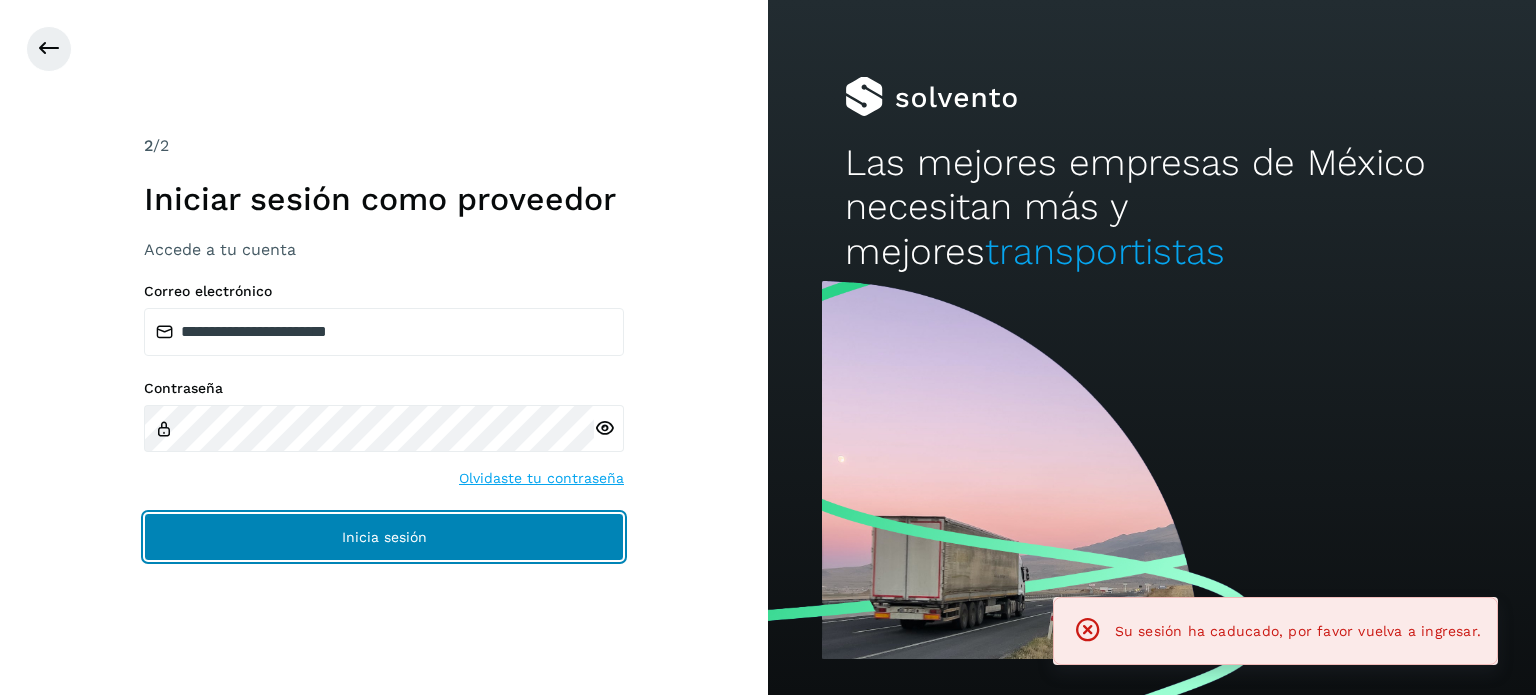 click on "Inicia sesión" at bounding box center [384, 537] 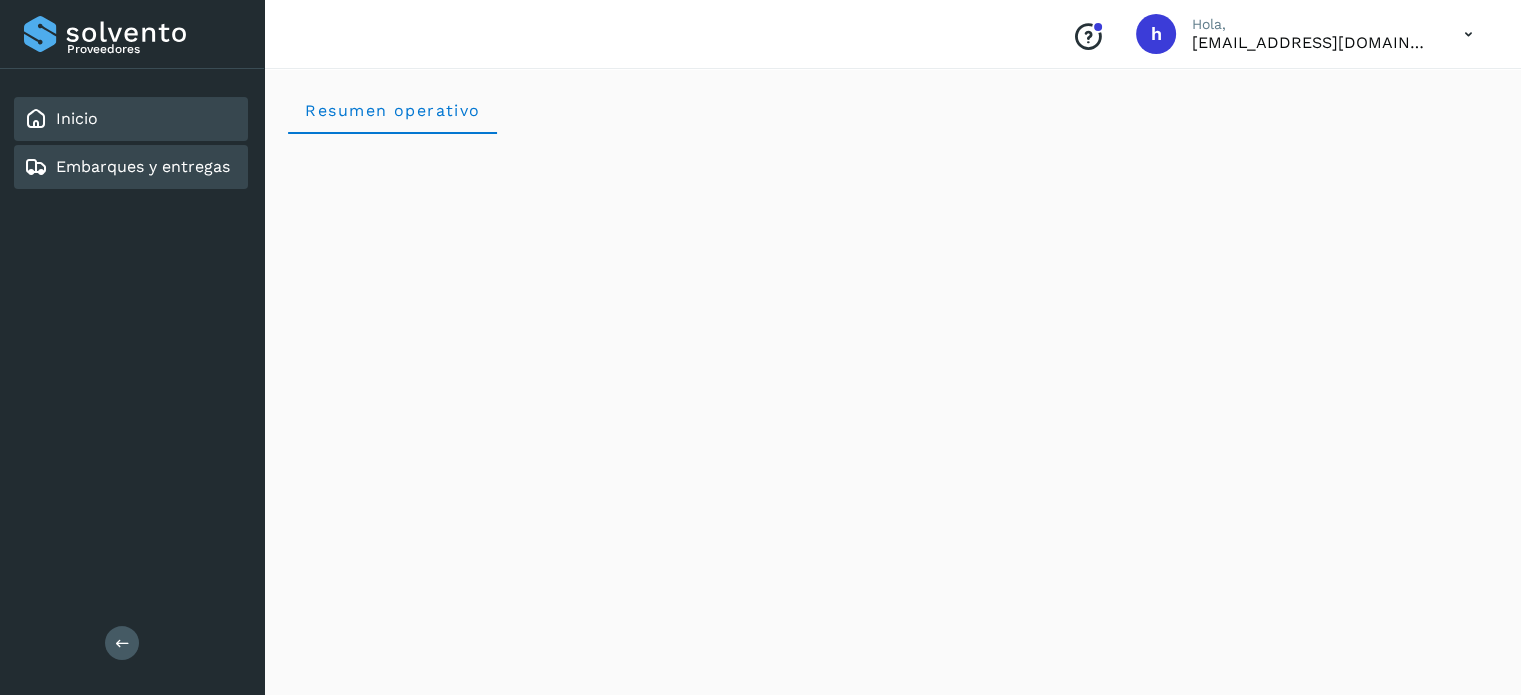 click on "Embarques y entregas" at bounding box center (127, 167) 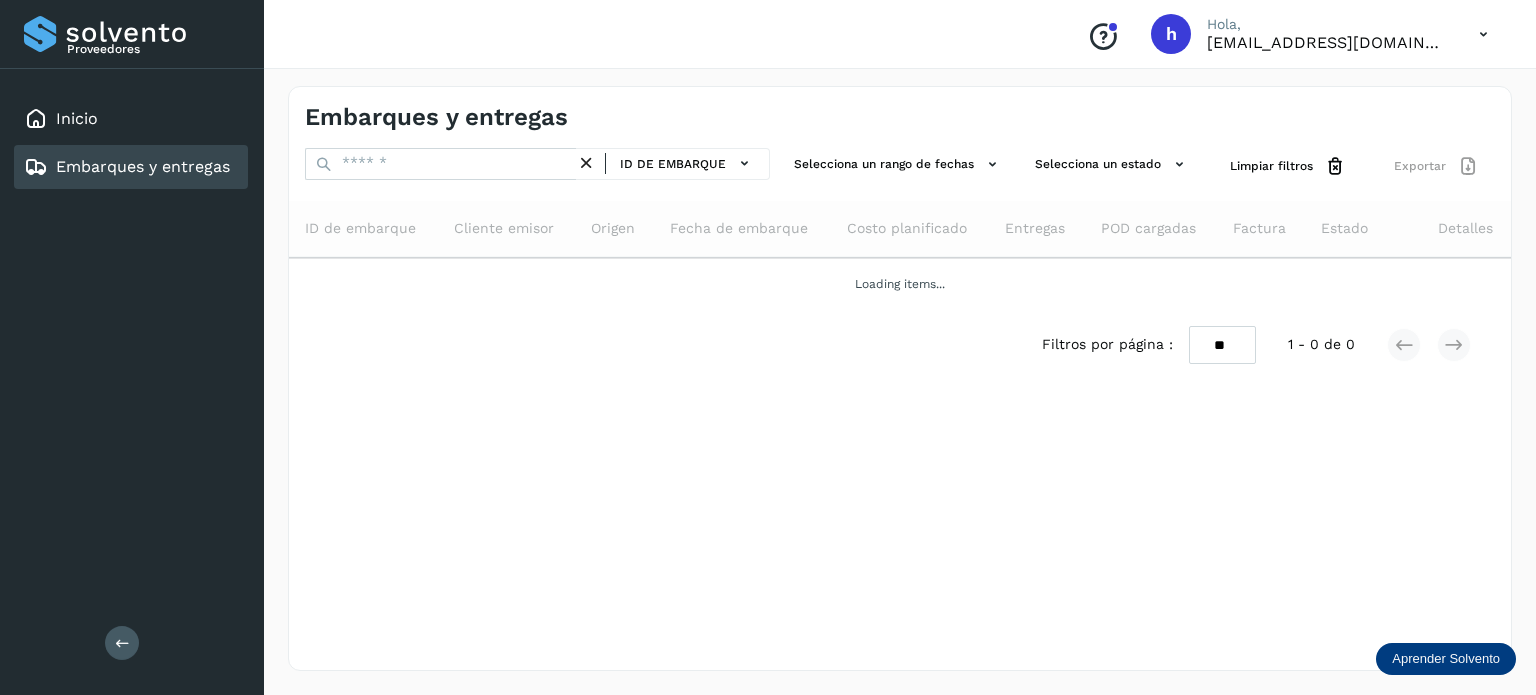 click on "Embarques y entregas" at bounding box center (436, 117) 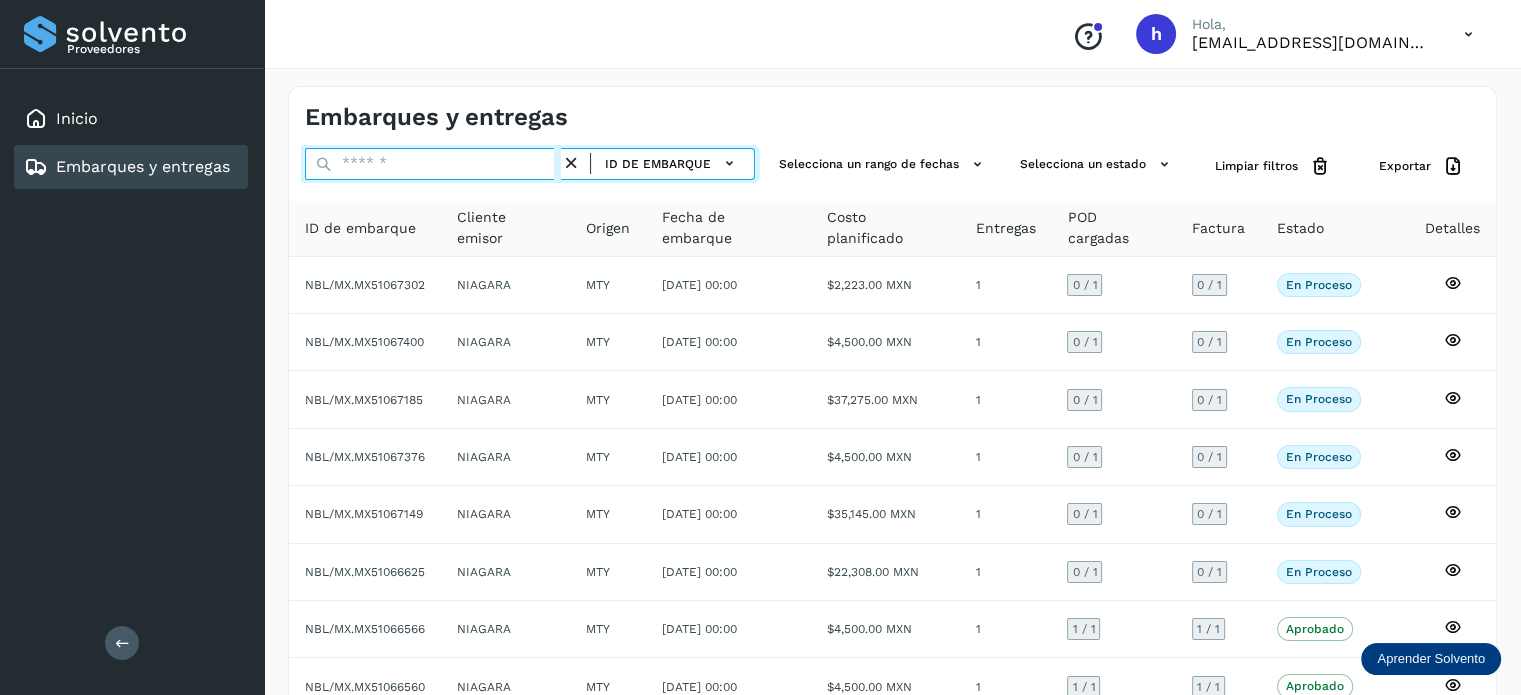 click at bounding box center (433, 164) 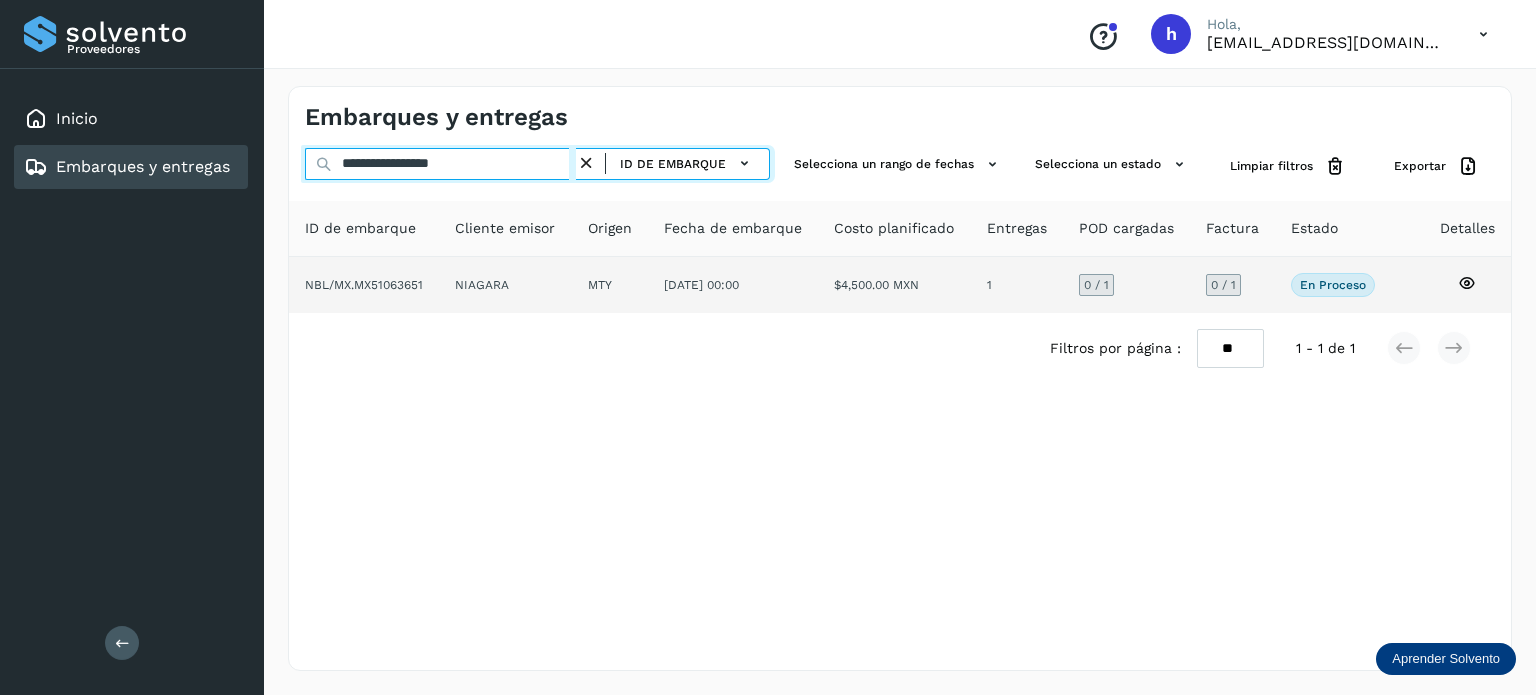 type on "**********" 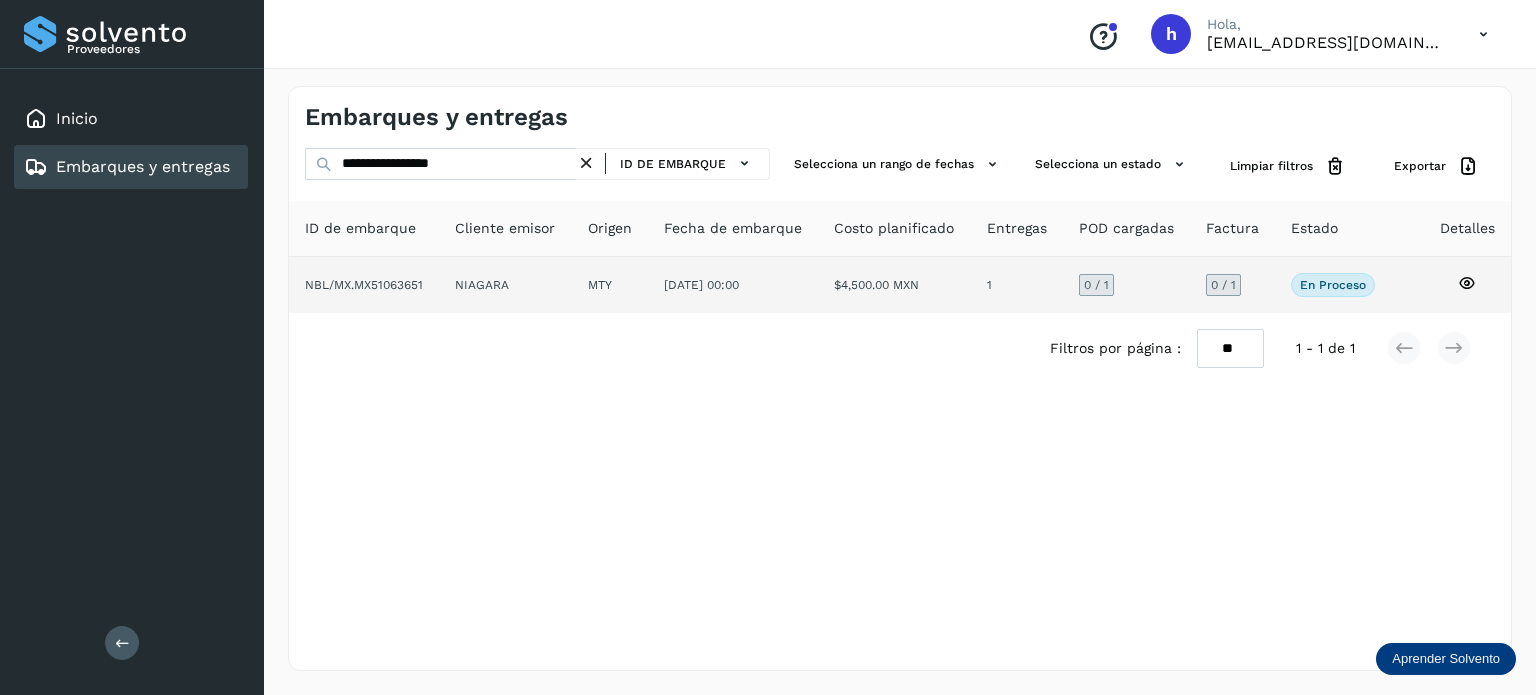 click on "NIAGARA" 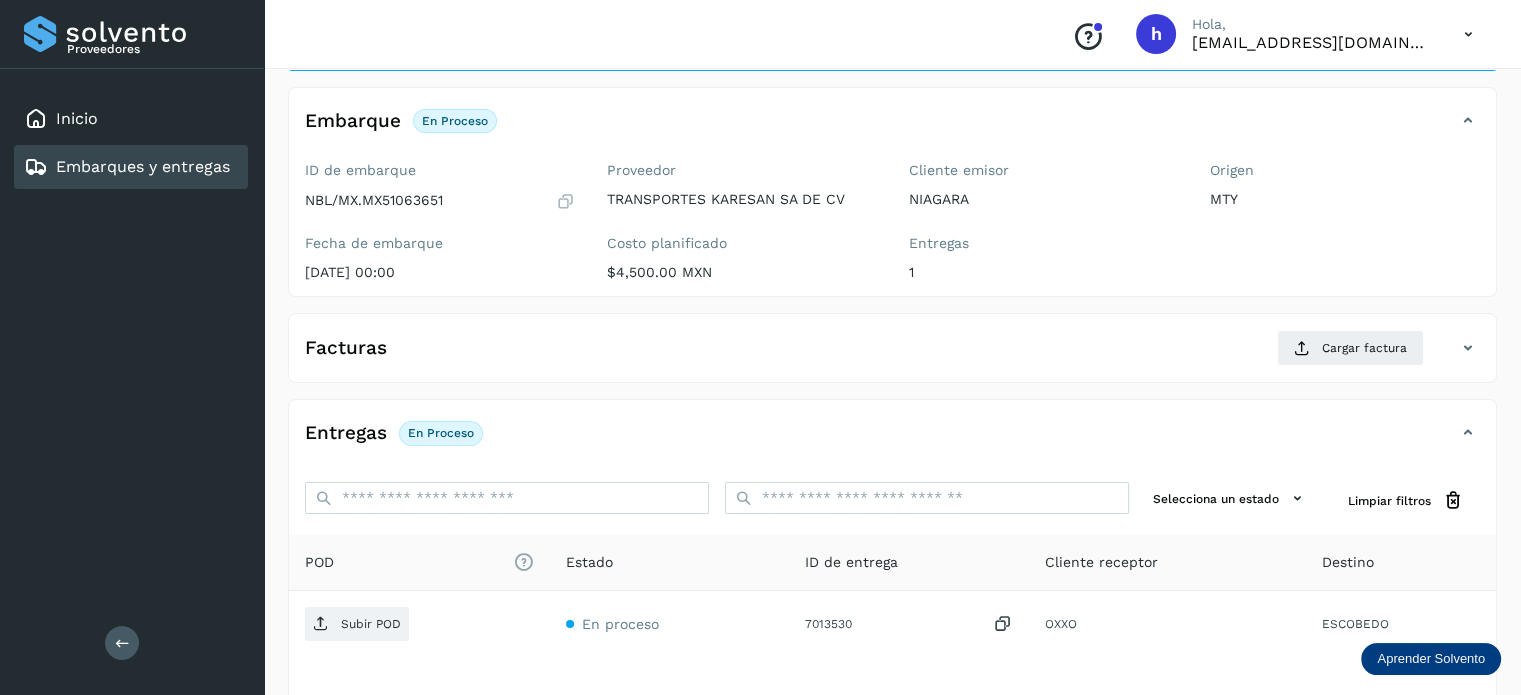 scroll, scrollTop: 117, scrollLeft: 0, axis: vertical 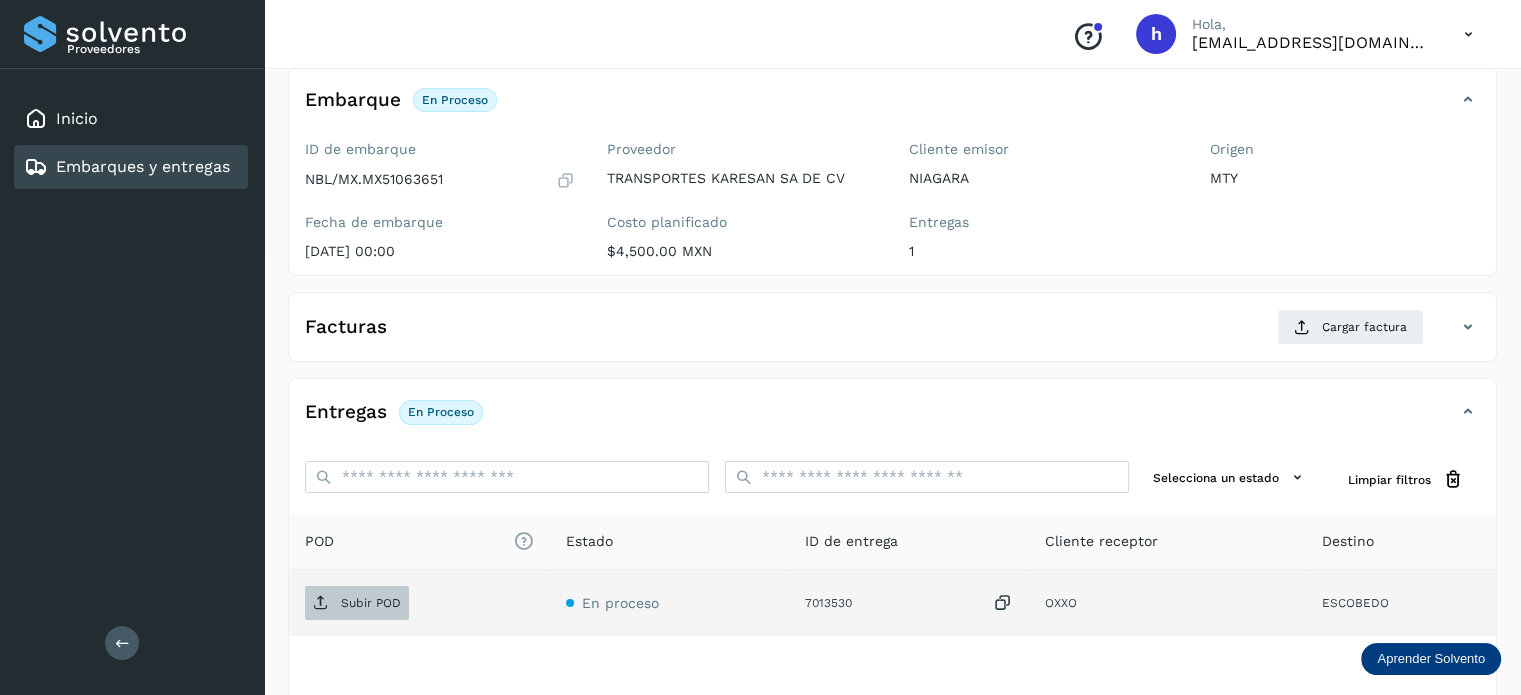 click on "Subir POD" at bounding box center [357, 603] 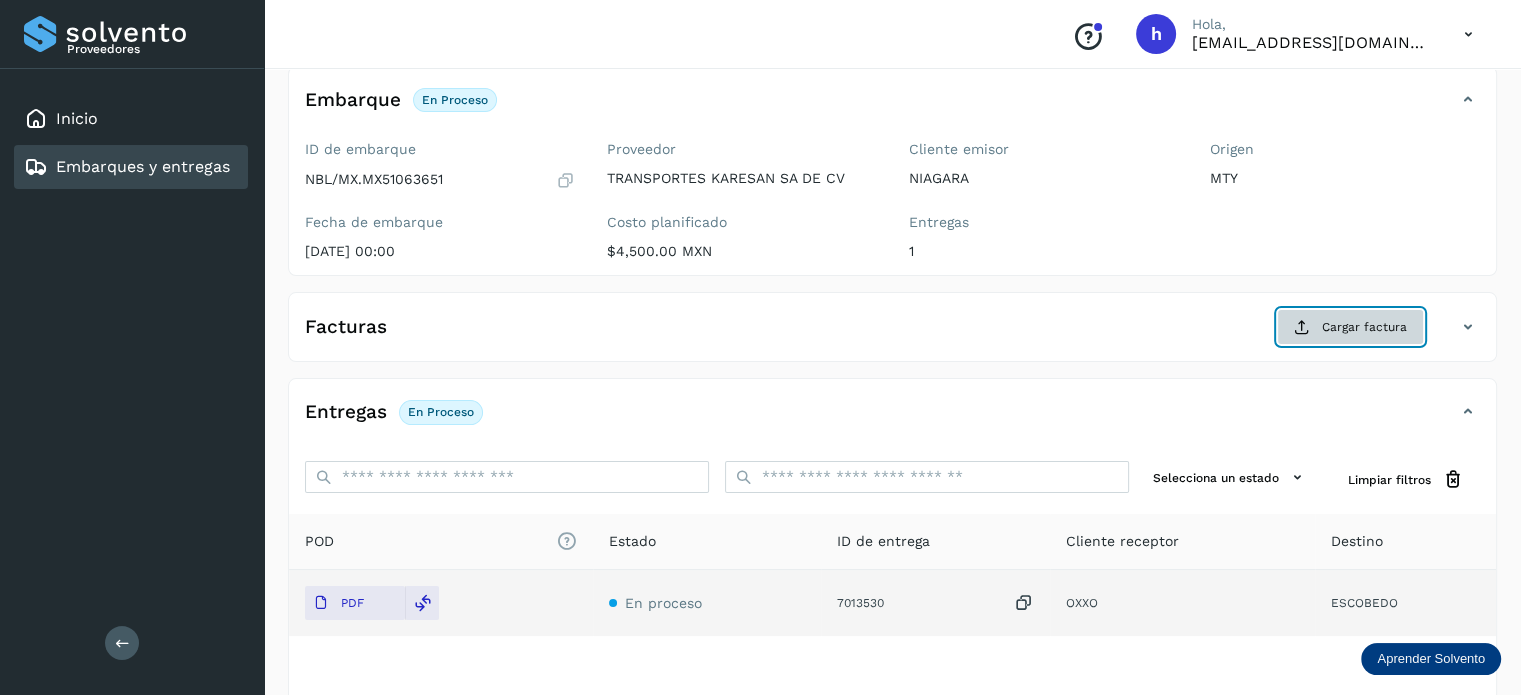 click on "Cargar factura" 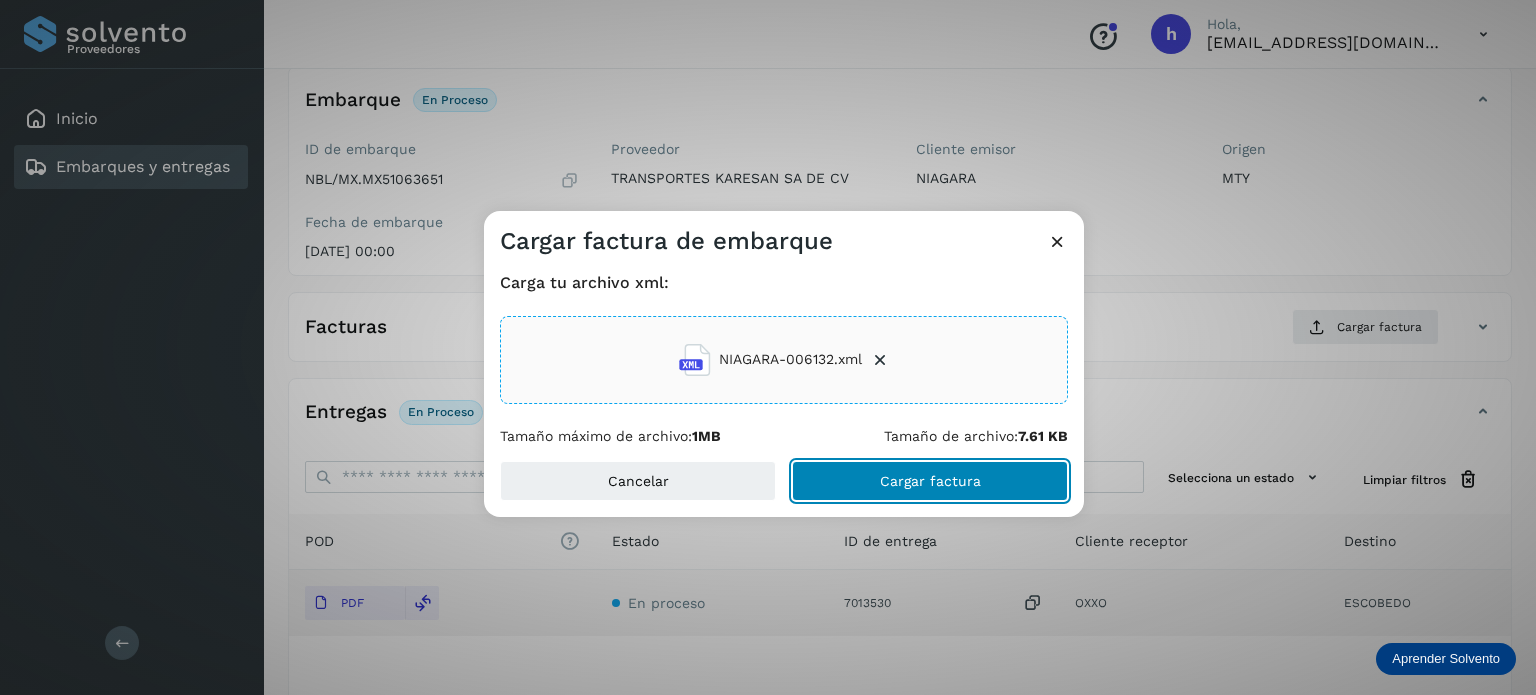 click on "Cargar factura" 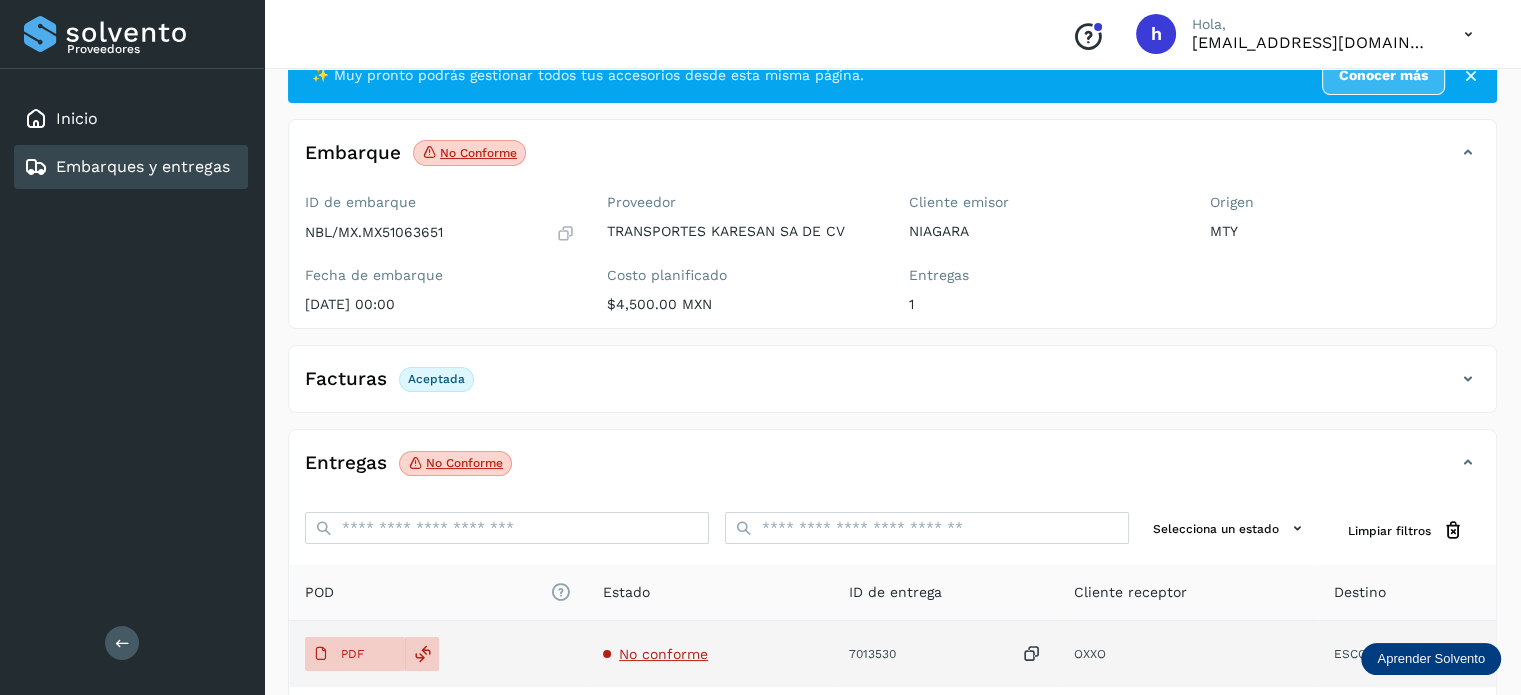 scroll, scrollTop: 0, scrollLeft: 0, axis: both 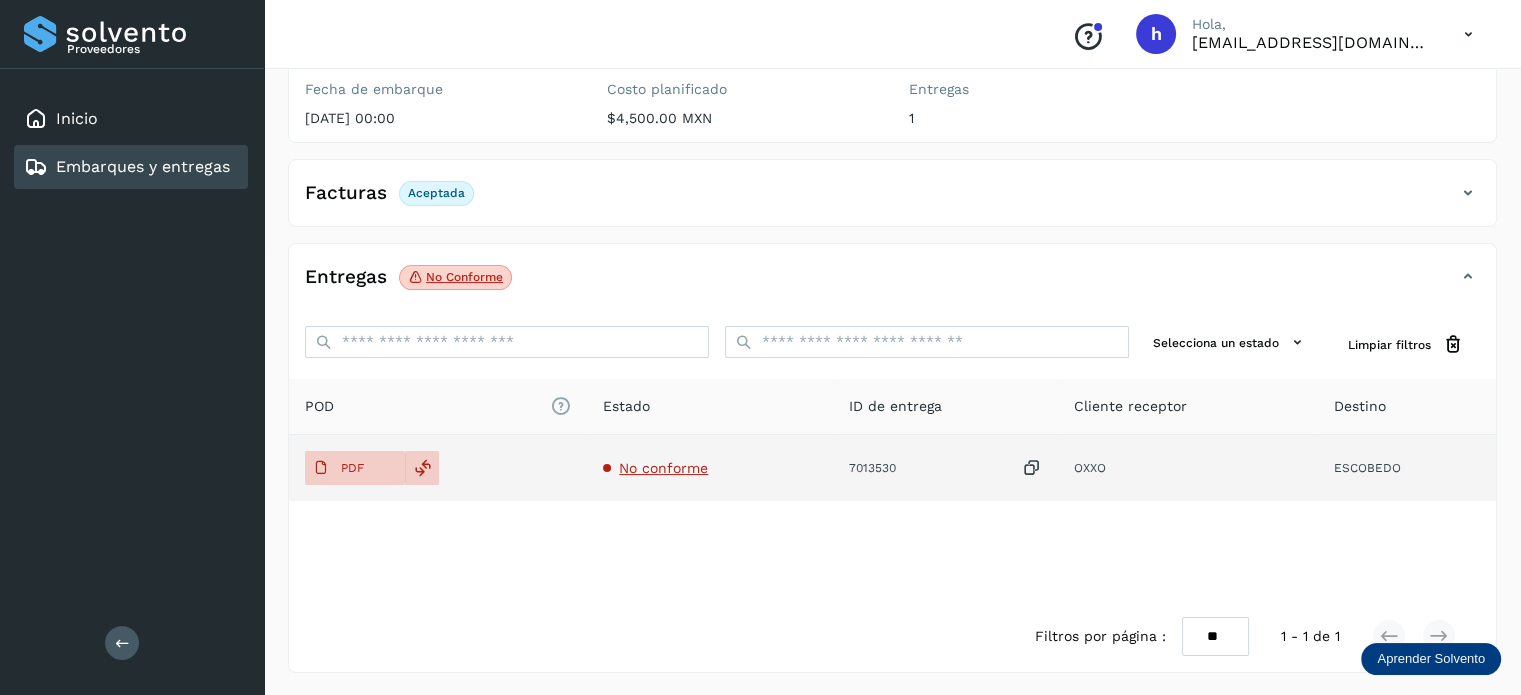 click on "No conforme" at bounding box center [663, 468] 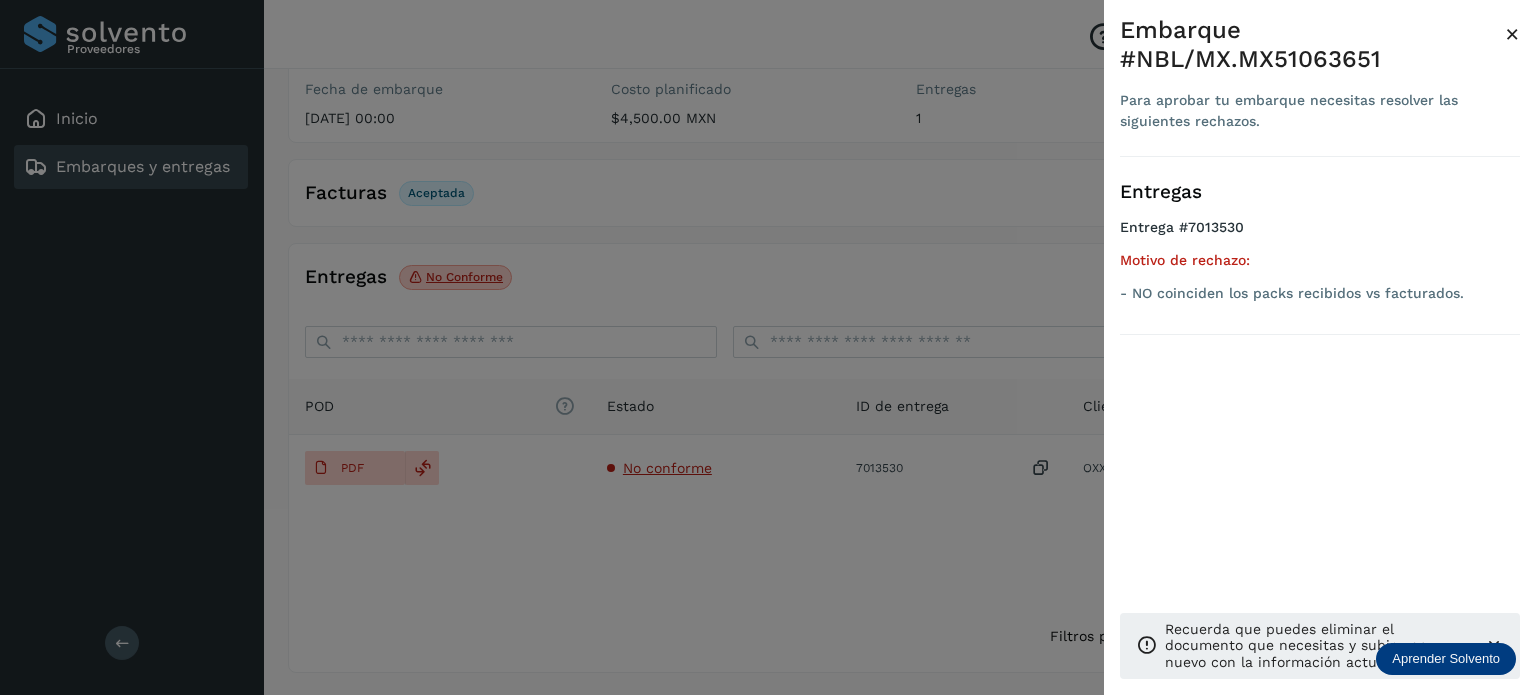 click at bounding box center [768, 347] 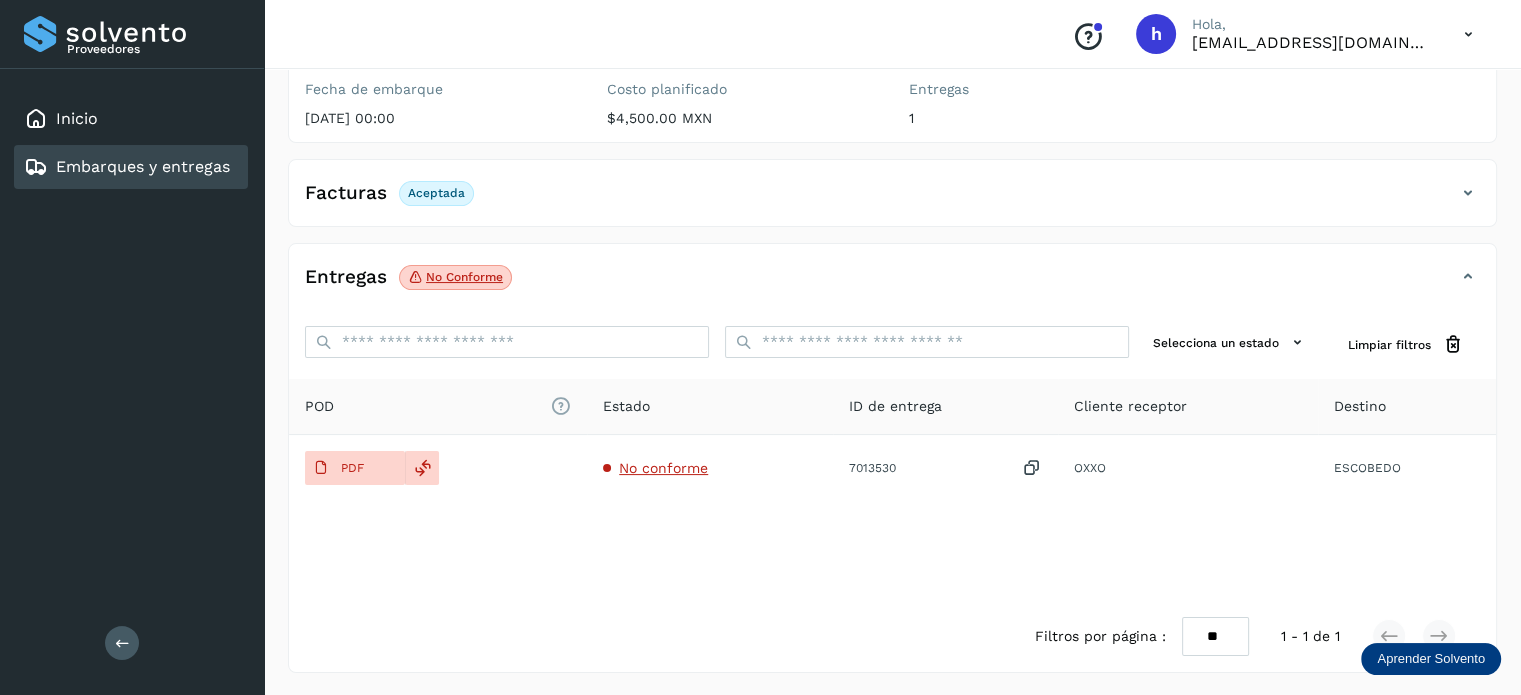 scroll, scrollTop: 0, scrollLeft: 0, axis: both 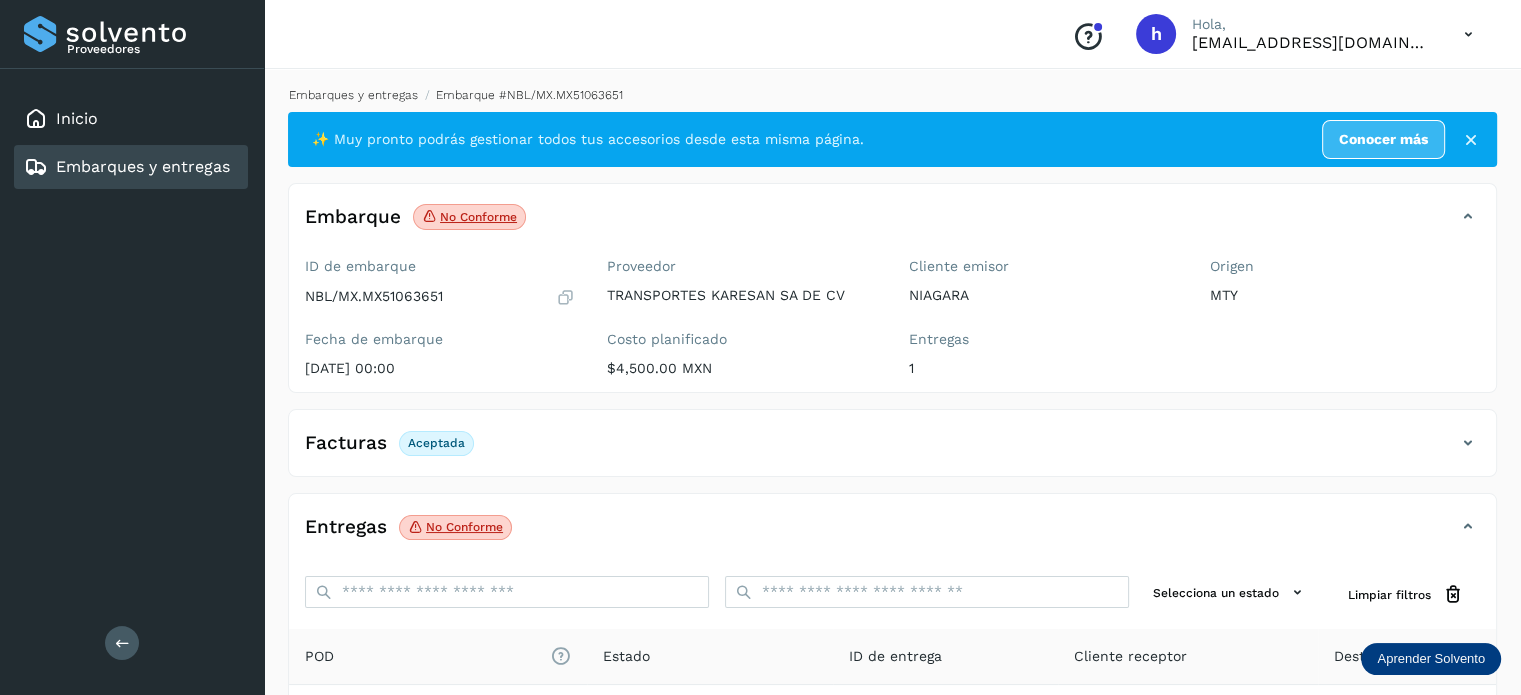 click on "Embarques y entregas" at bounding box center (353, 95) 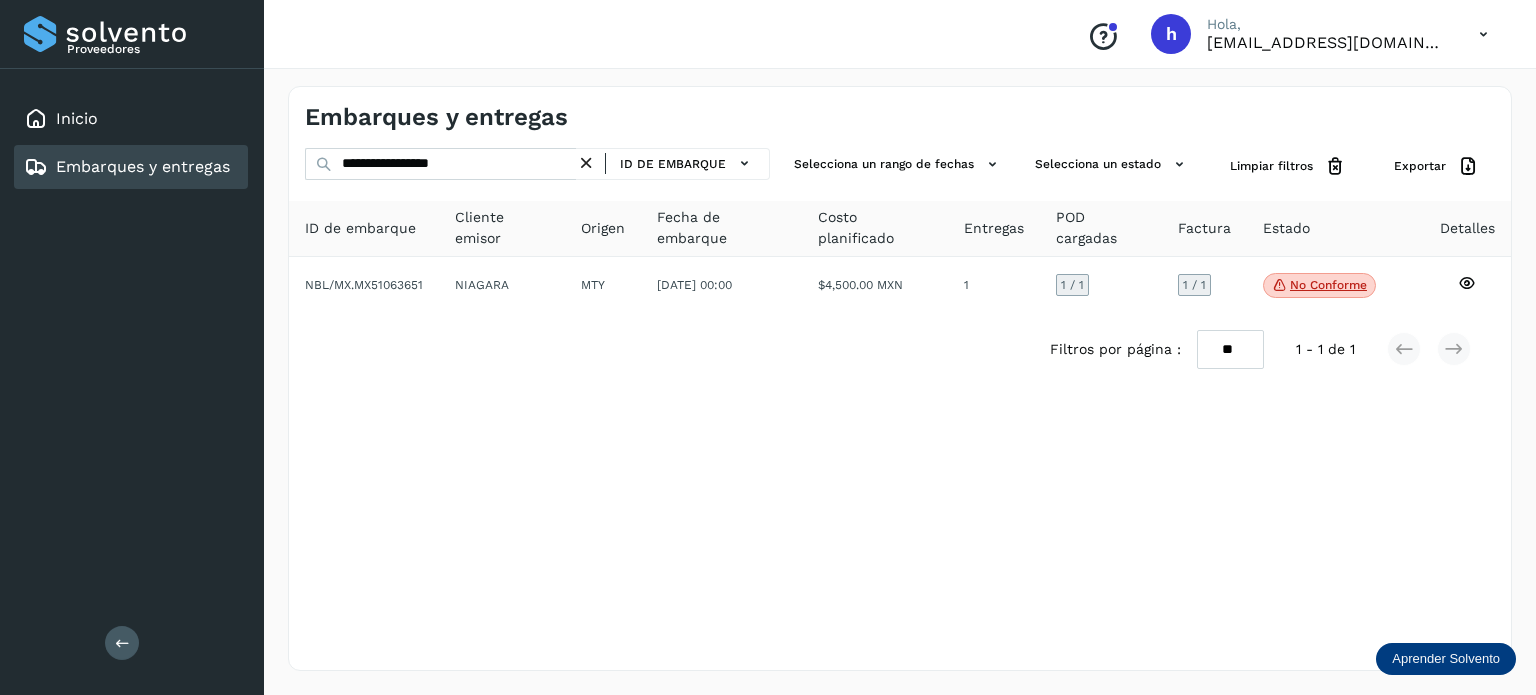 click at bounding box center (586, 163) 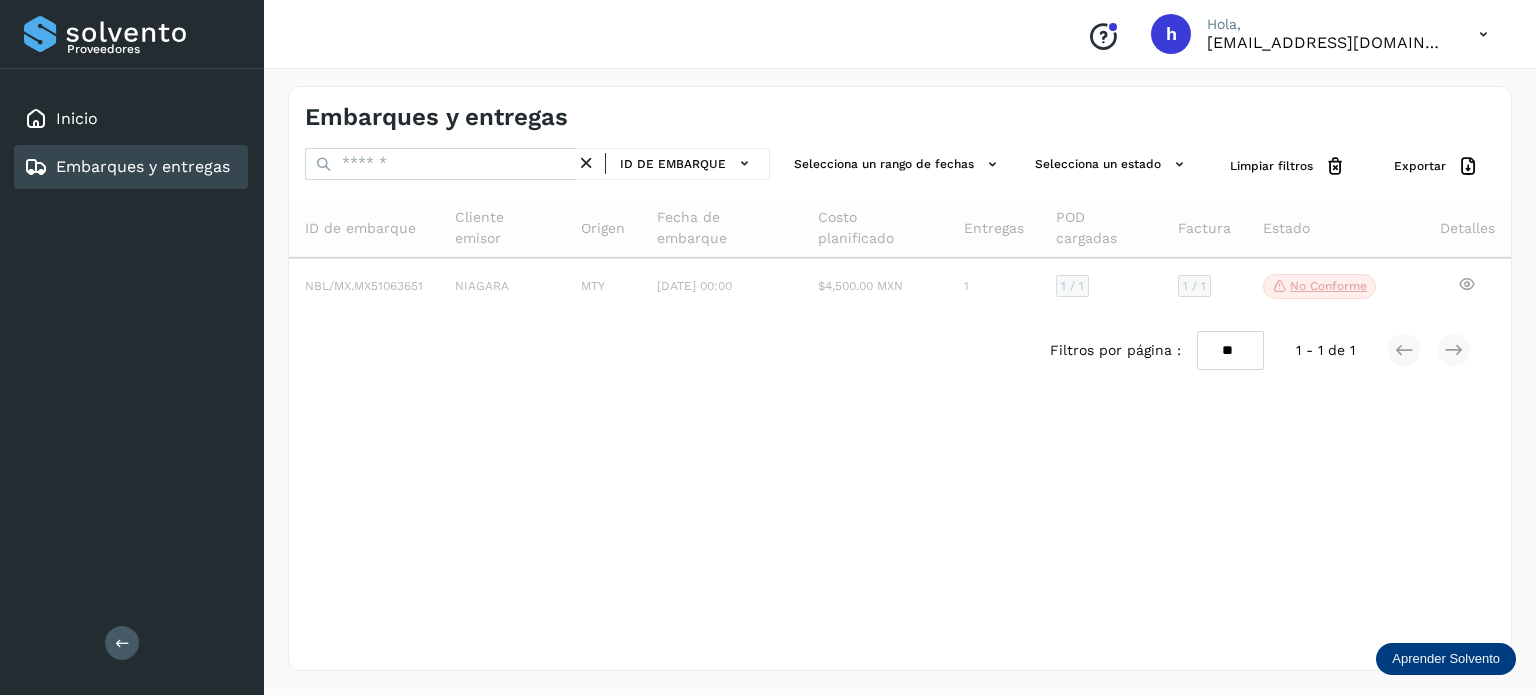 click on "Embarques y entregas" at bounding box center [602, 117] 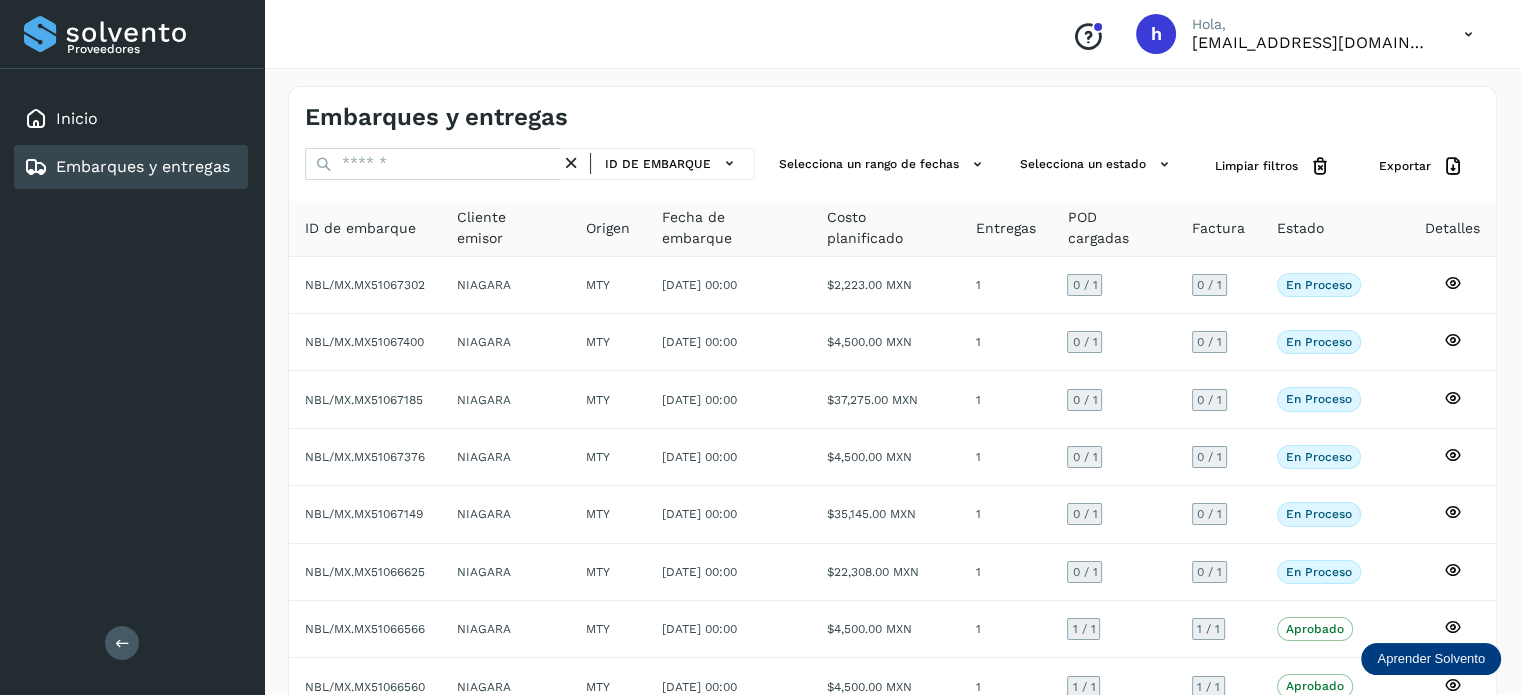 scroll, scrollTop: 224, scrollLeft: 0, axis: vertical 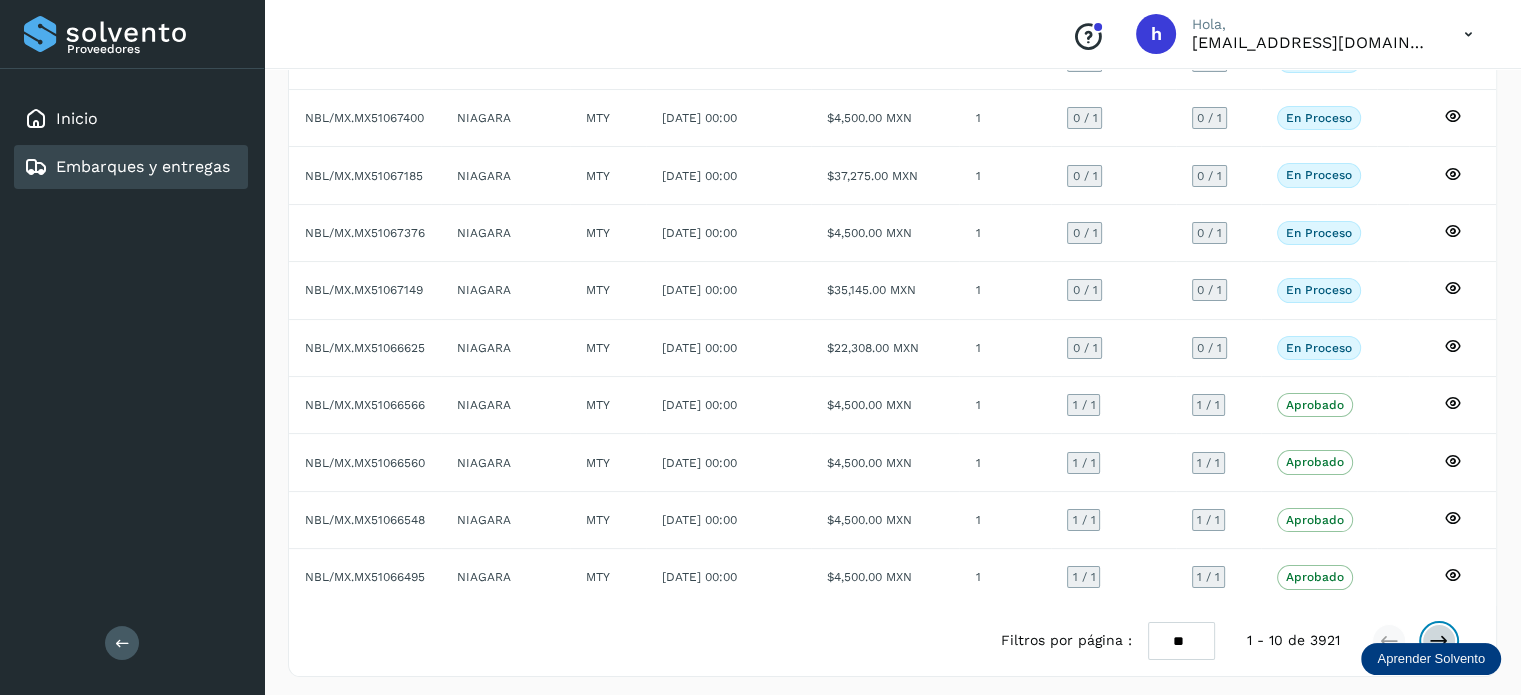 click at bounding box center (1439, 641) 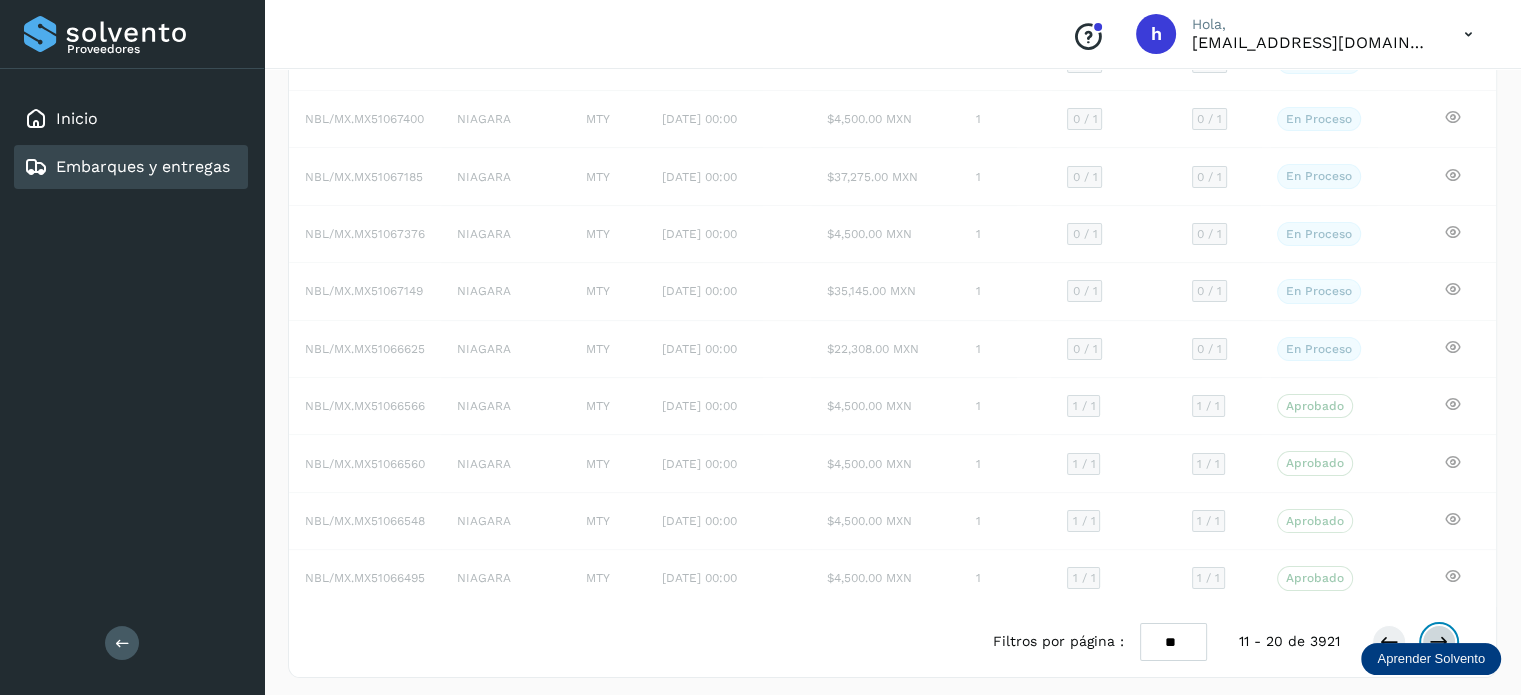 scroll, scrollTop: 224, scrollLeft: 0, axis: vertical 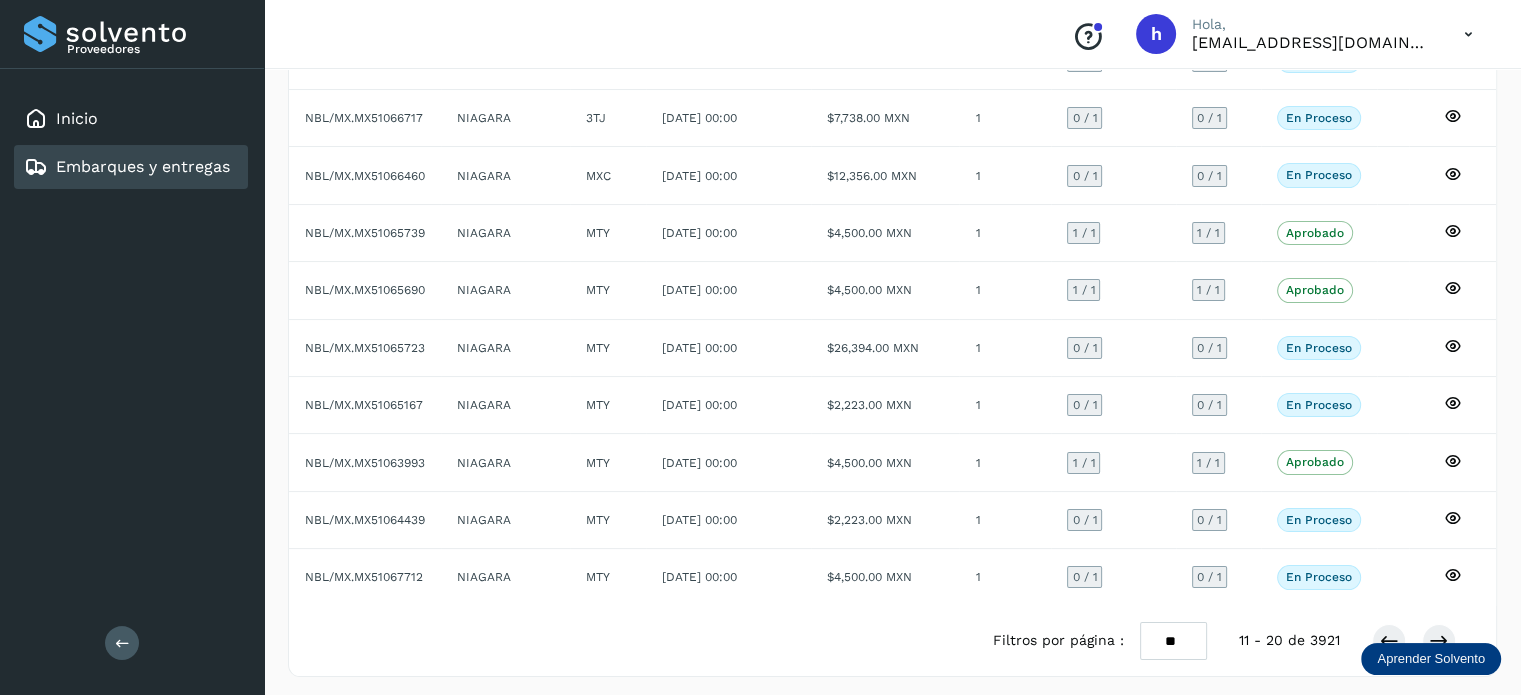 click on "Filtros por página : ** ** ** 11 - 20 de 3921" at bounding box center [1240, 641] 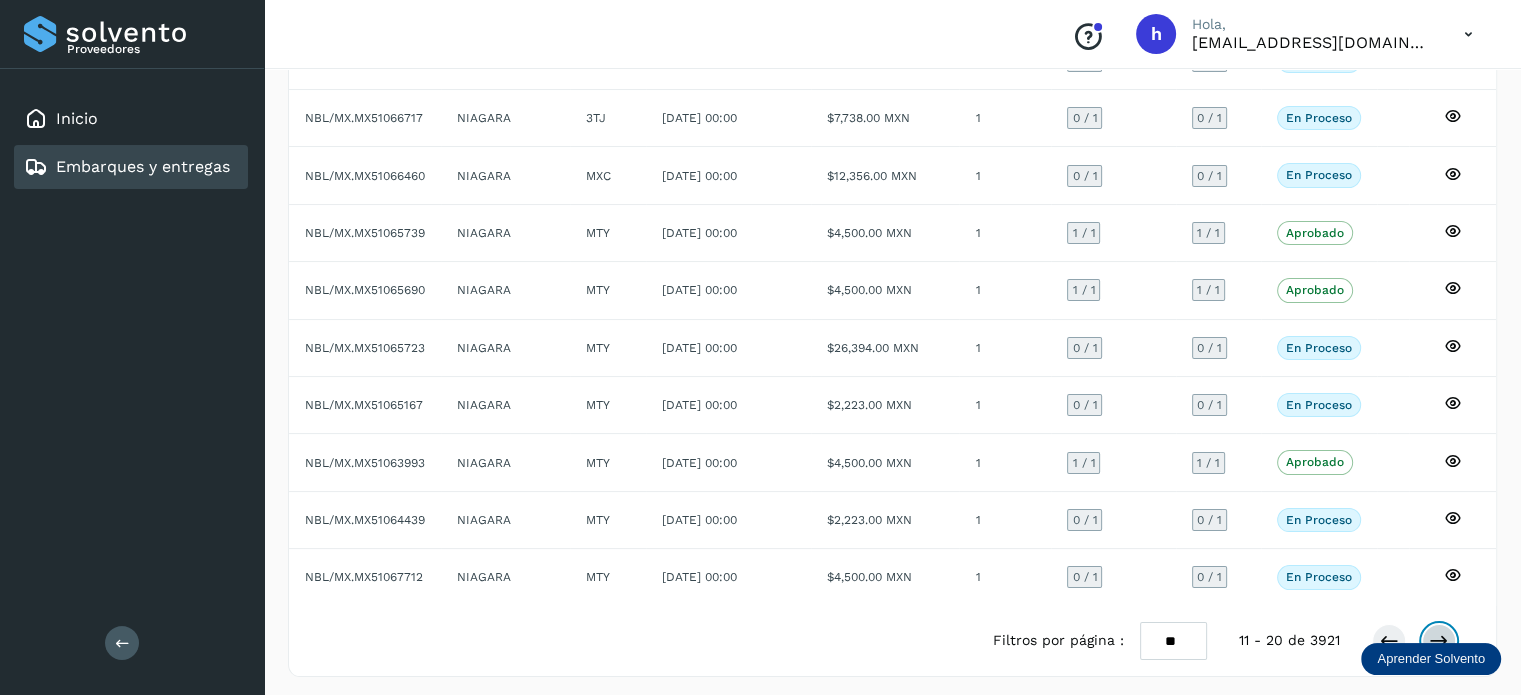 click at bounding box center [1439, 641] 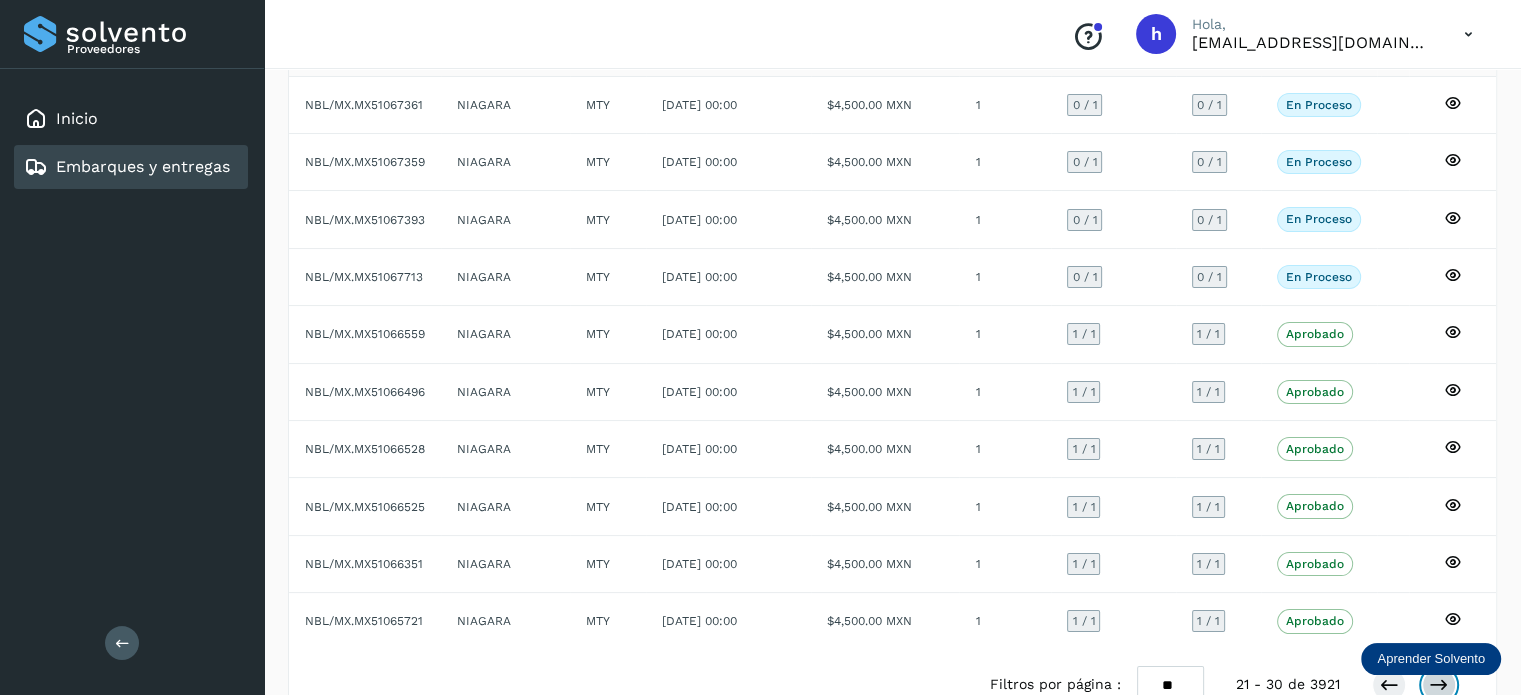 scroll, scrollTop: 224, scrollLeft: 0, axis: vertical 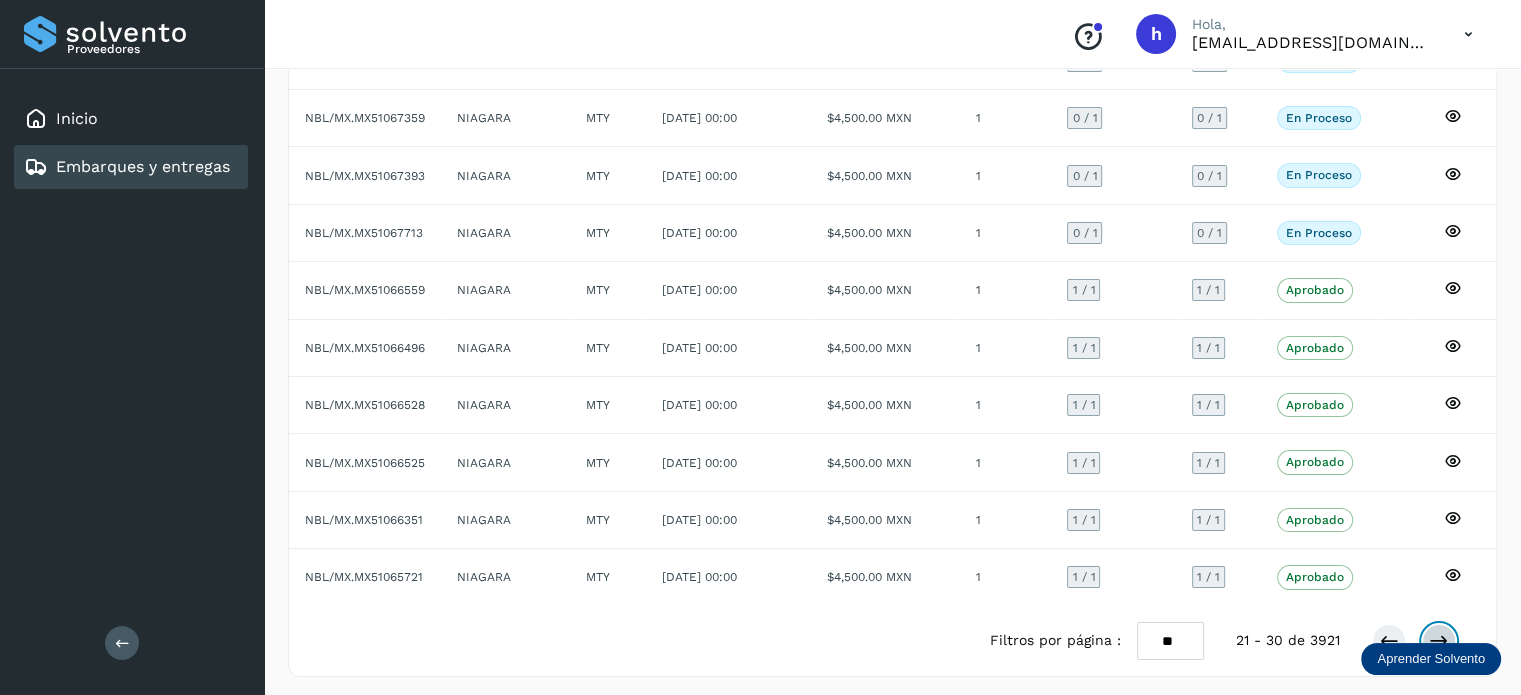 click at bounding box center (1439, 641) 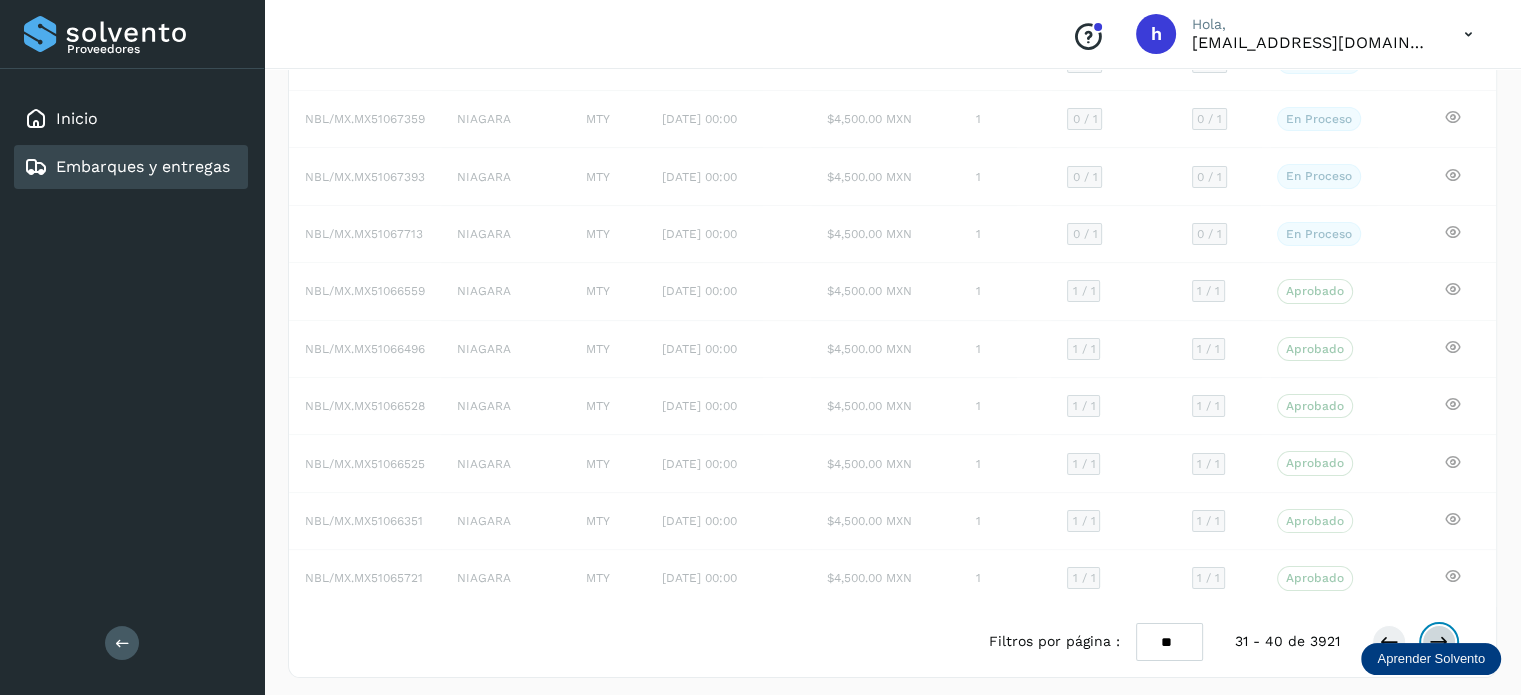 scroll, scrollTop: 224, scrollLeft: 0, axis: vertical 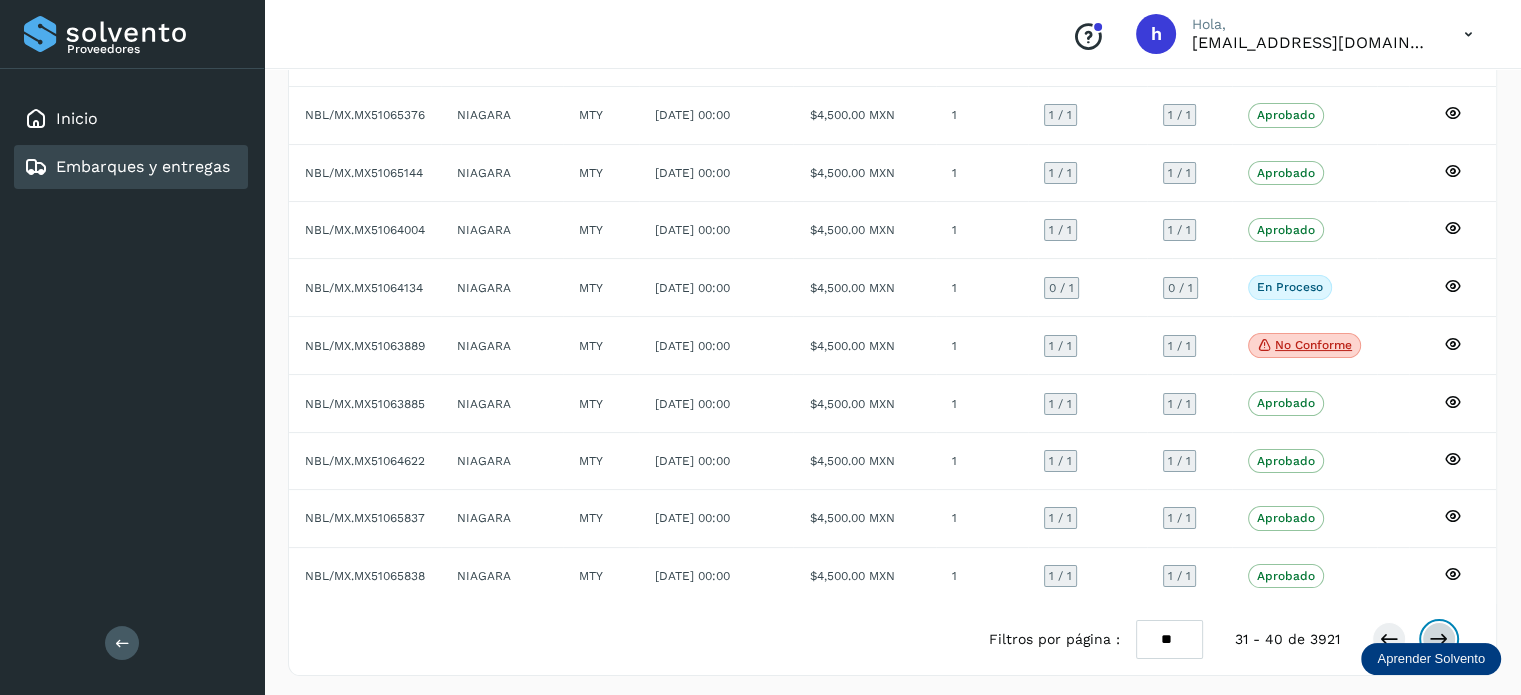 click at bounding box center (1439, 639) 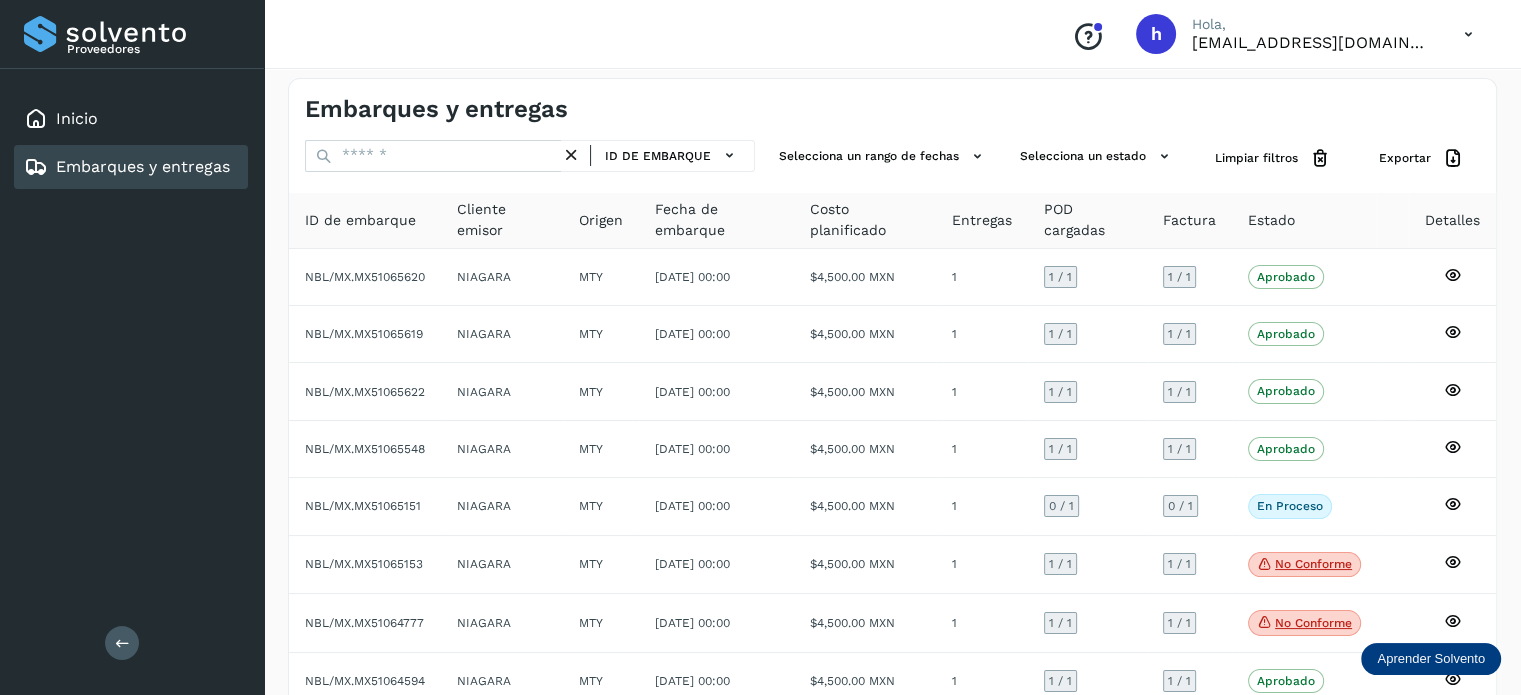 scroll, scrollTop: 229, scrollLeft: 0, axis: vertical 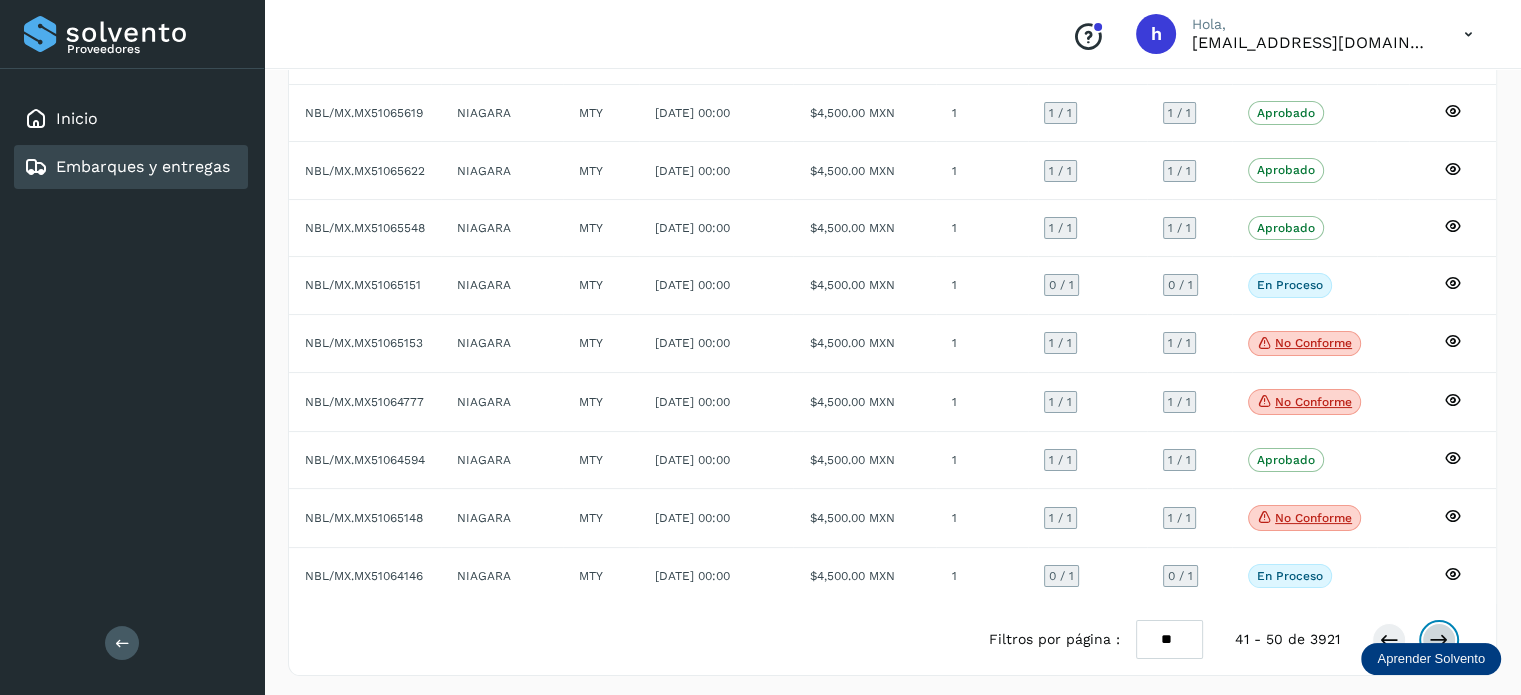 click at bounding box center (1439, 640) 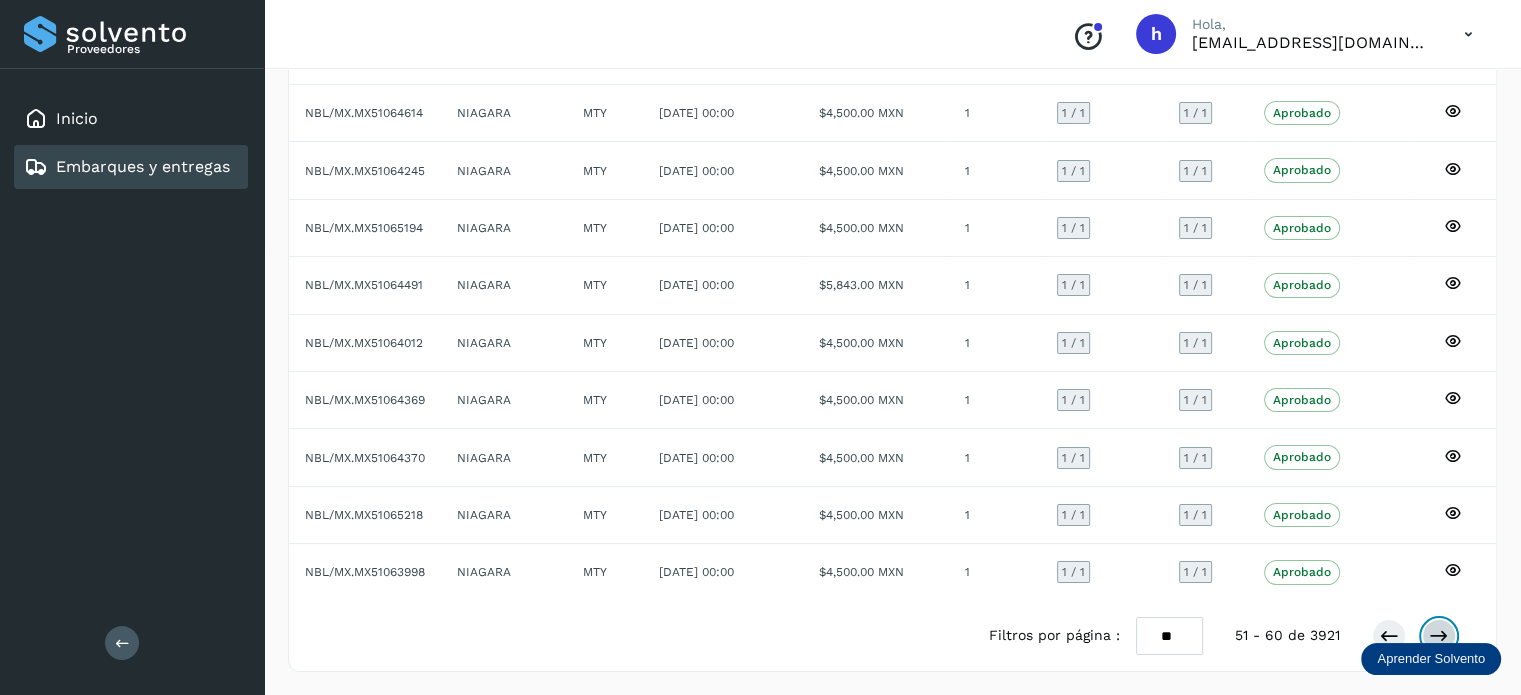 scroll, scrollTop: 224, scrollLeft: 0, axis: vertical 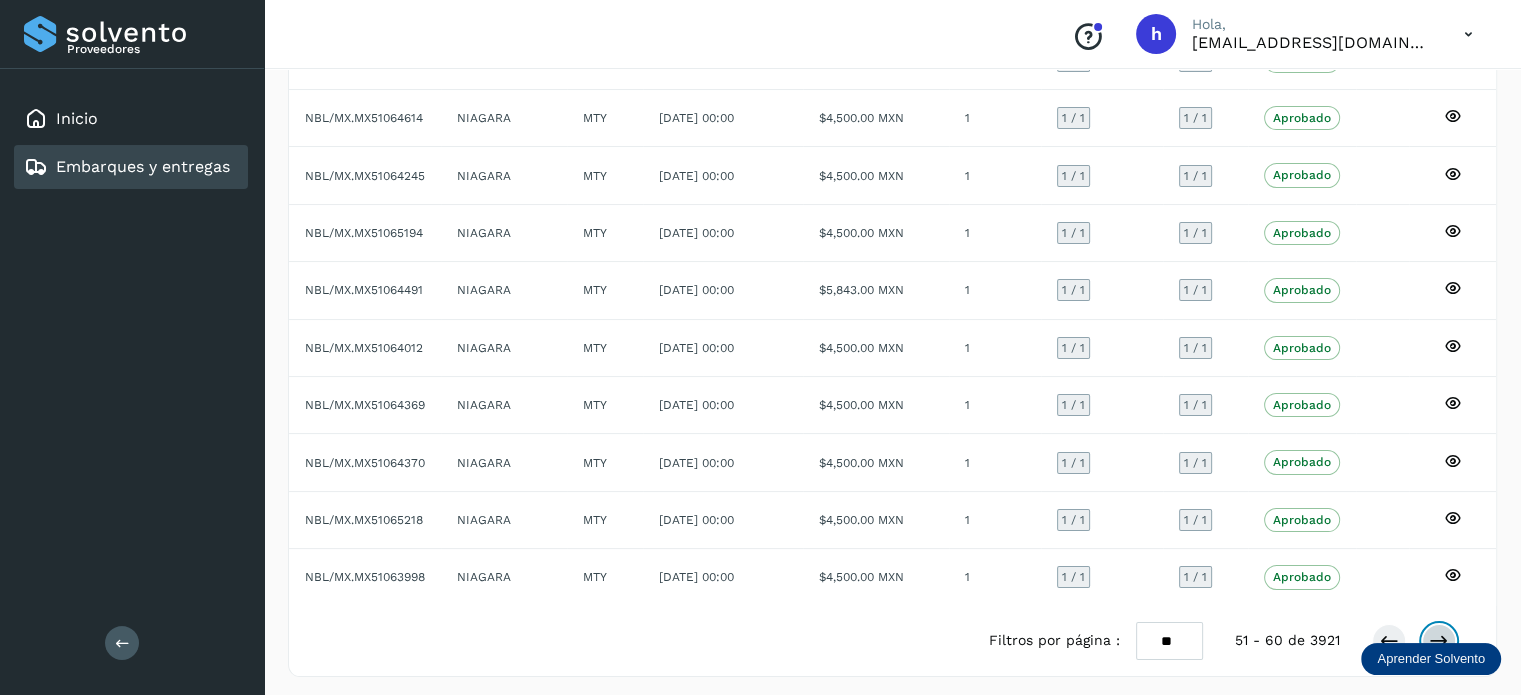 click at bounding box center [1439, 641] 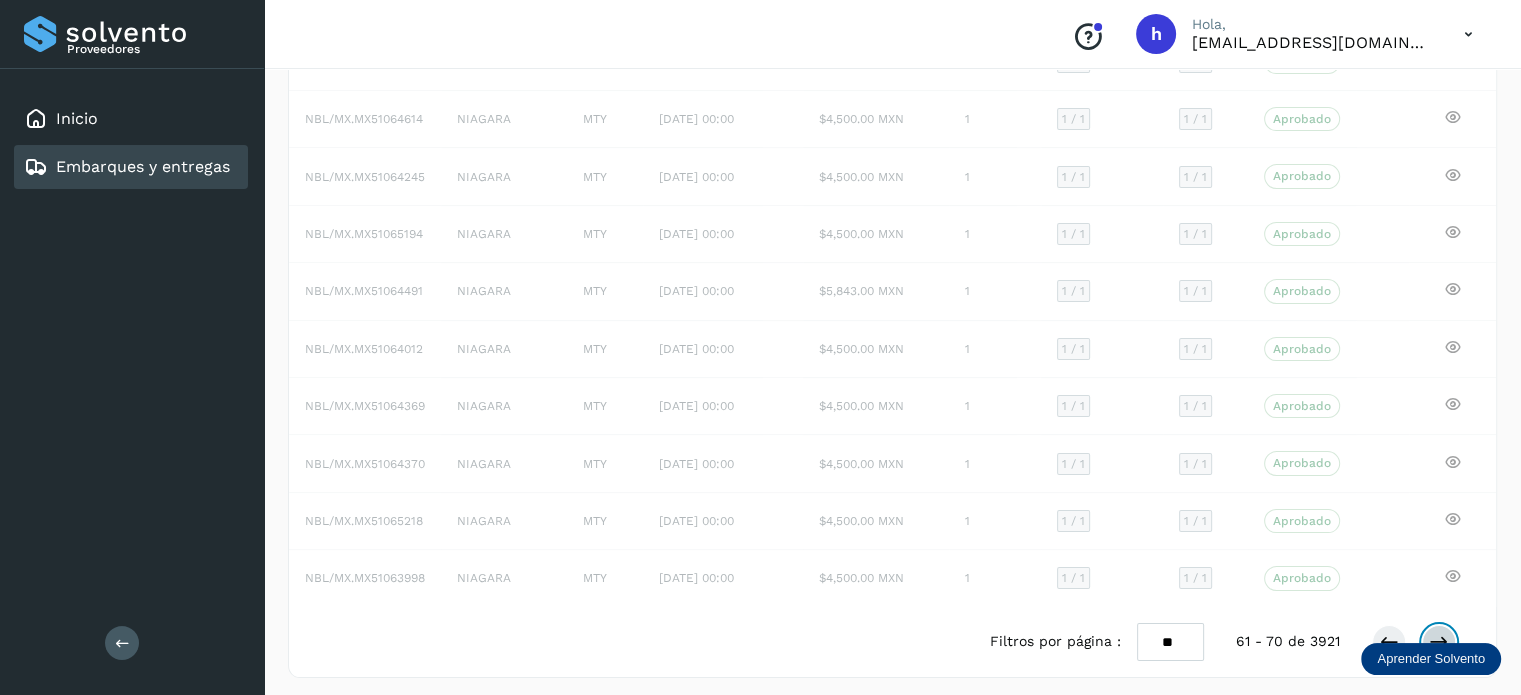scroll, scrollTop: 224, scrollLeft: 0, axis: vertical 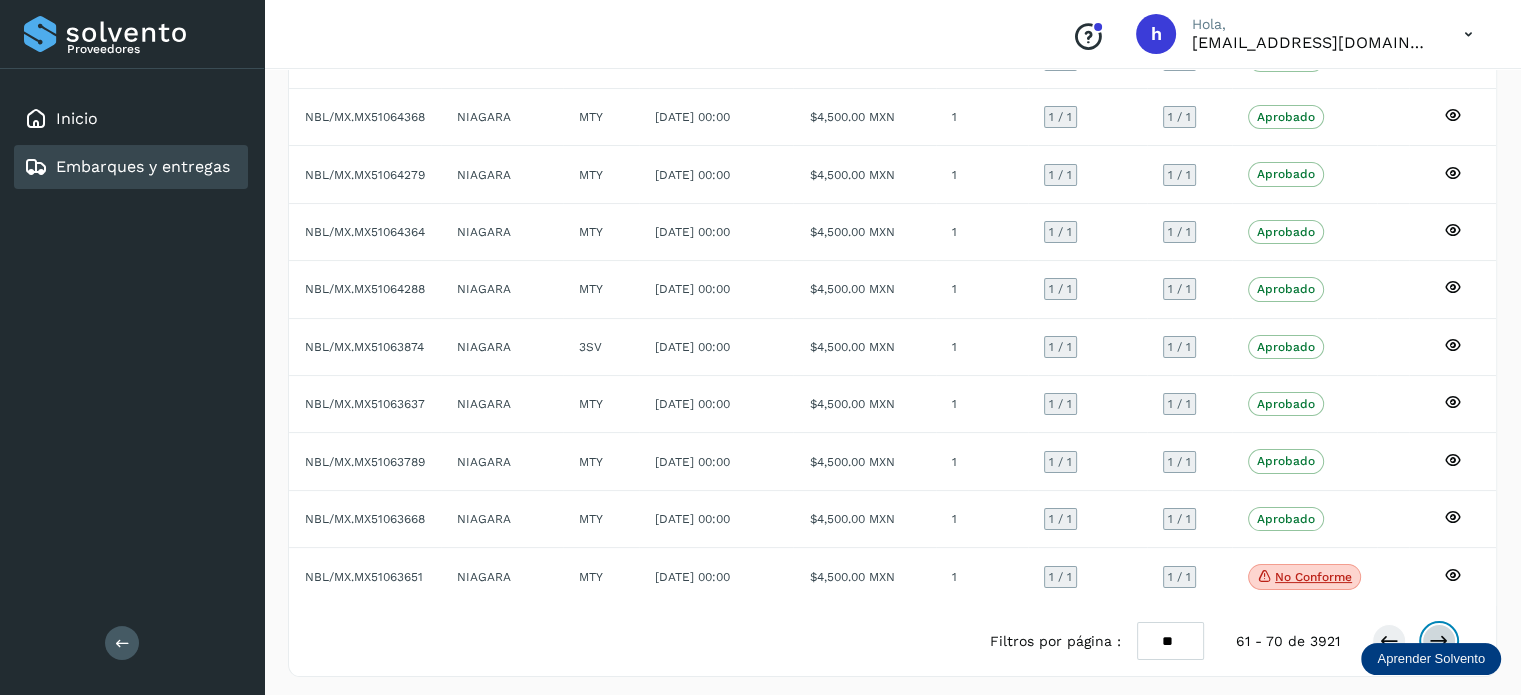 click at bounding box center (1439, 641) 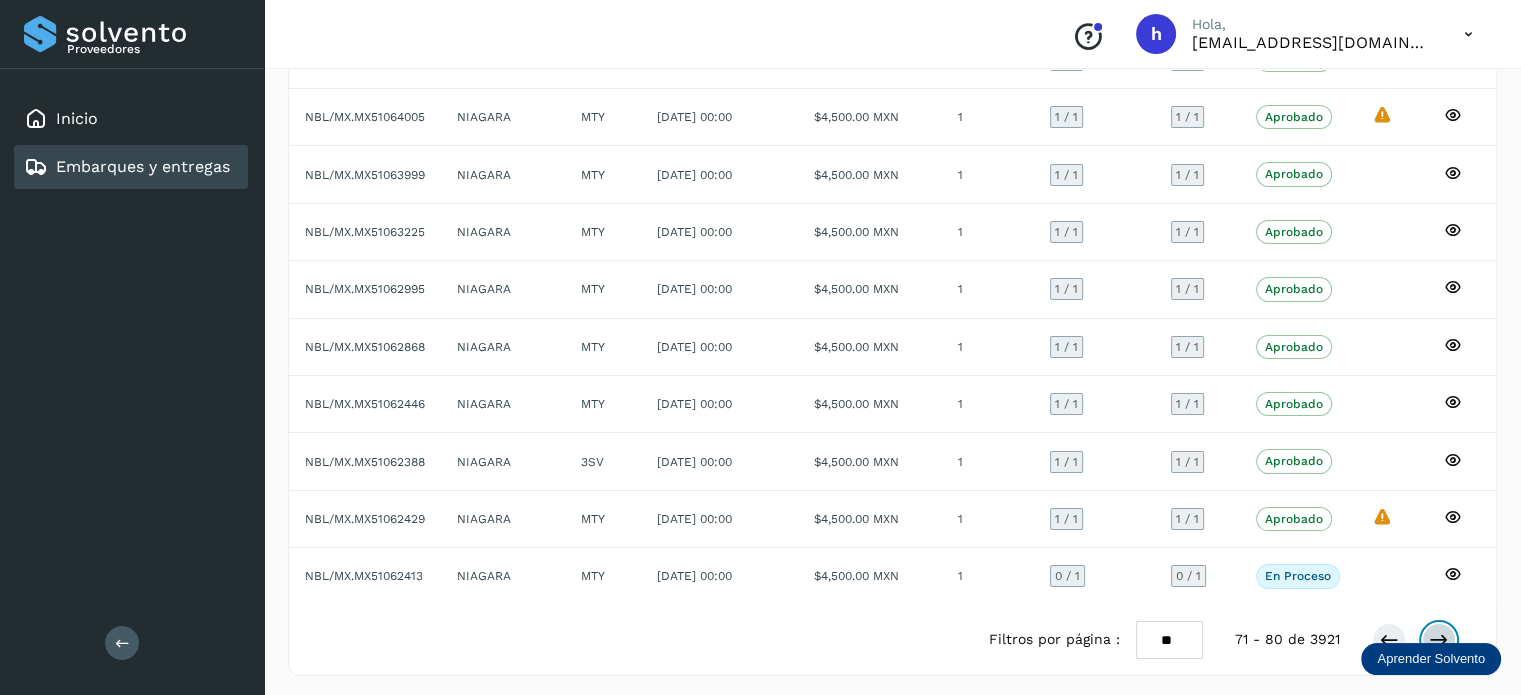 scroll, scrollTop: 224, scrollLeft: 0, axis: vertical 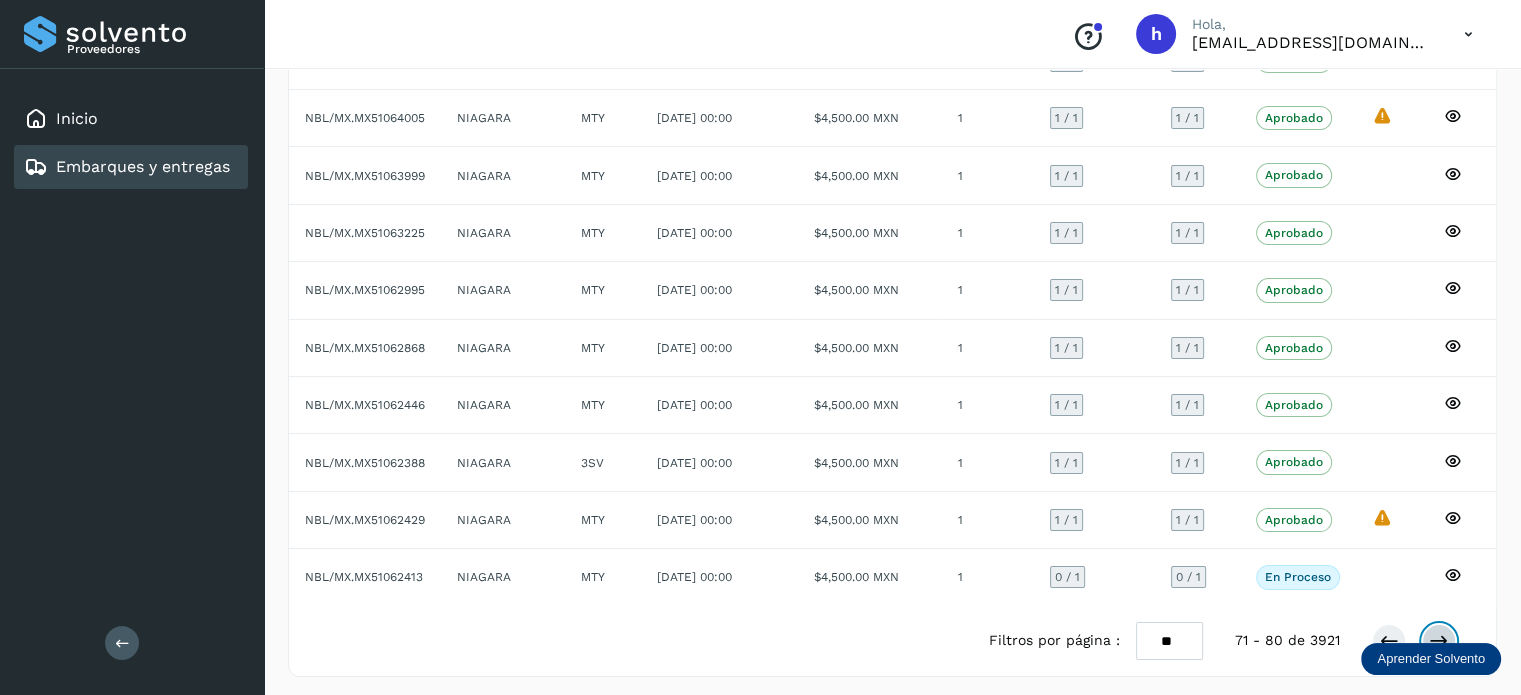 click at bounding box center (1439, 641) 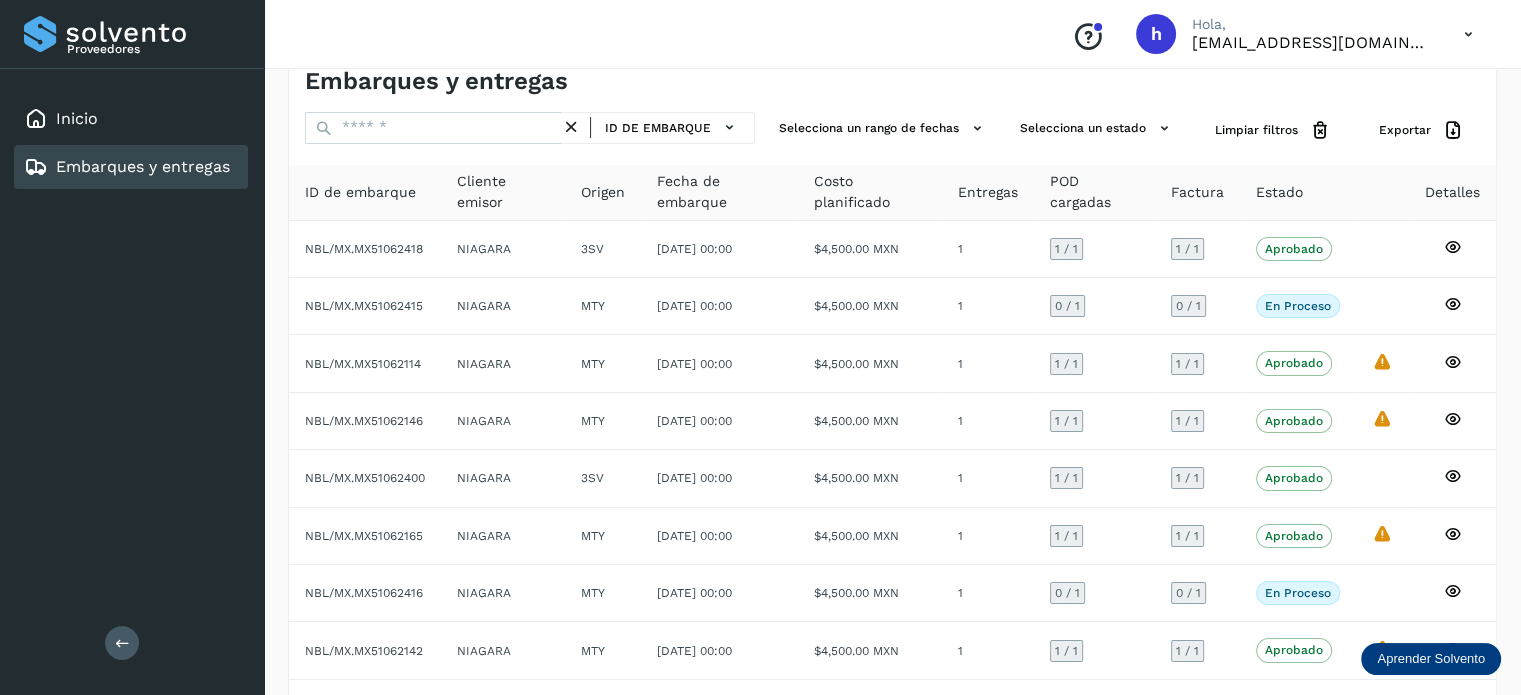 scroll, scrollTop: 0, scrollLeft: 0, axis: both 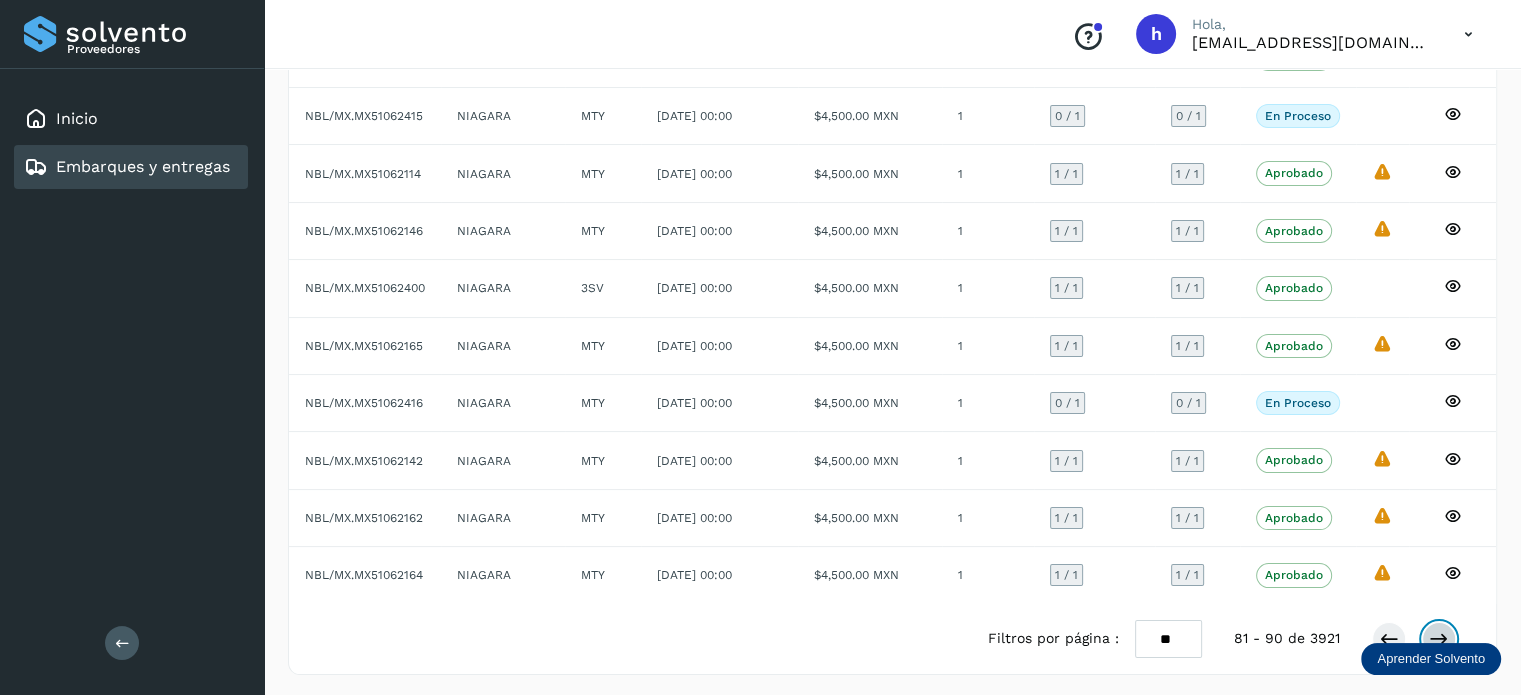 click at bounding box center (1439, 639) 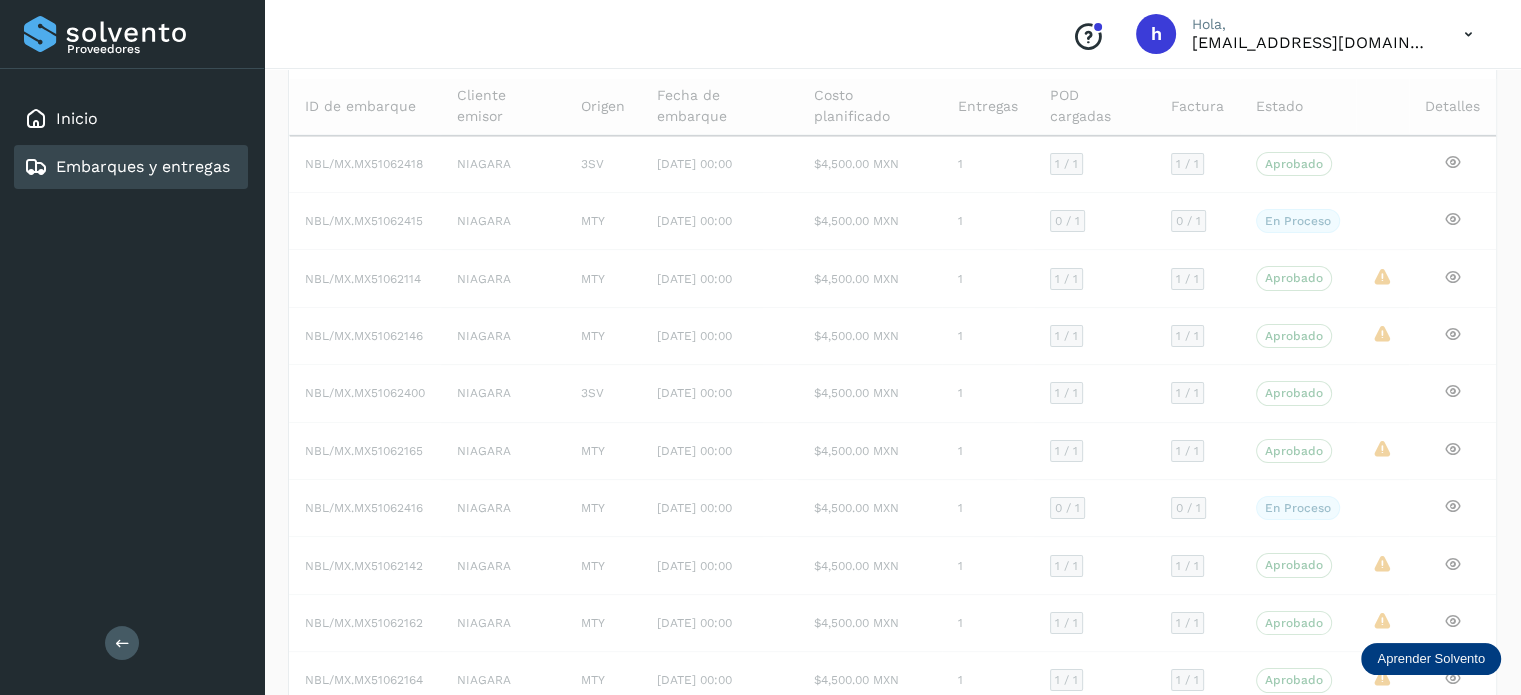 scroll, scrollTop: 0, scrollLeft: 0, axis: both 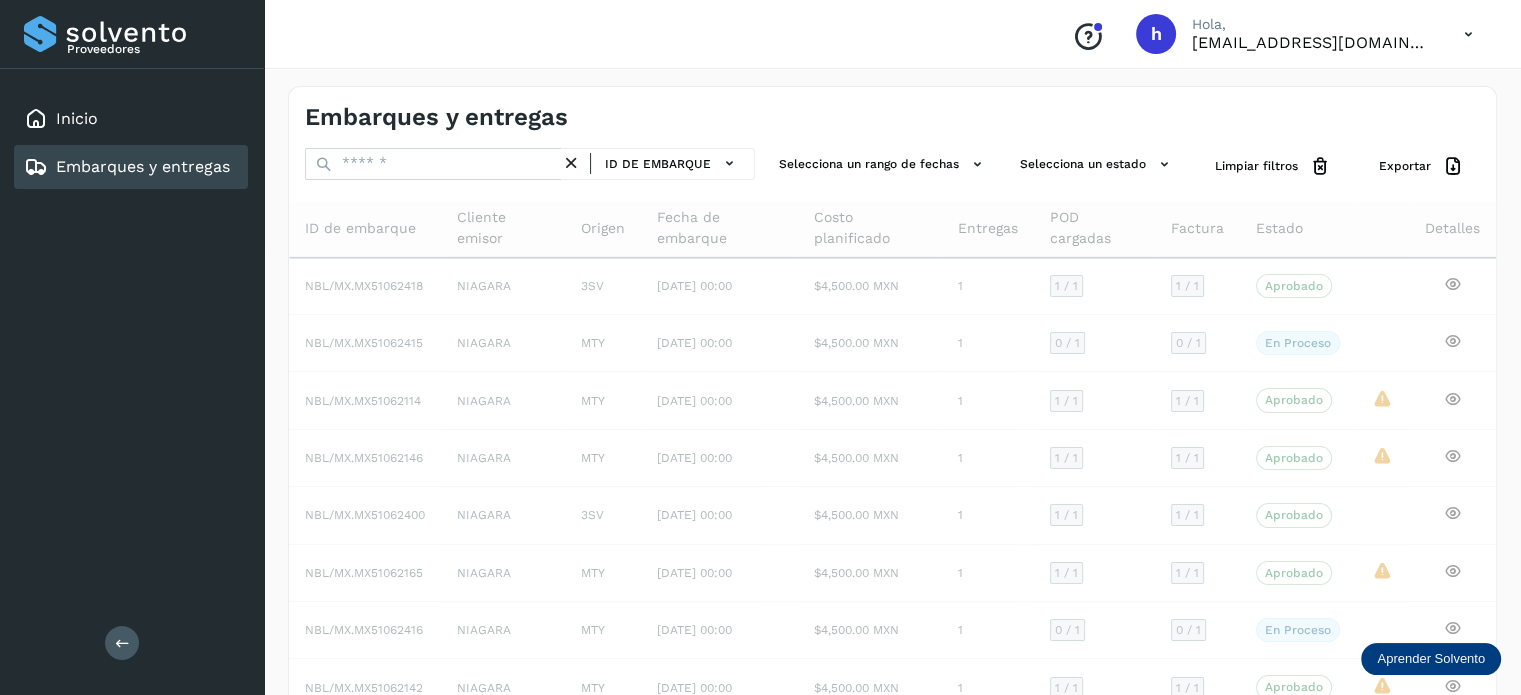 click on "Embarques y entregas" at bounding box center (599, 117) 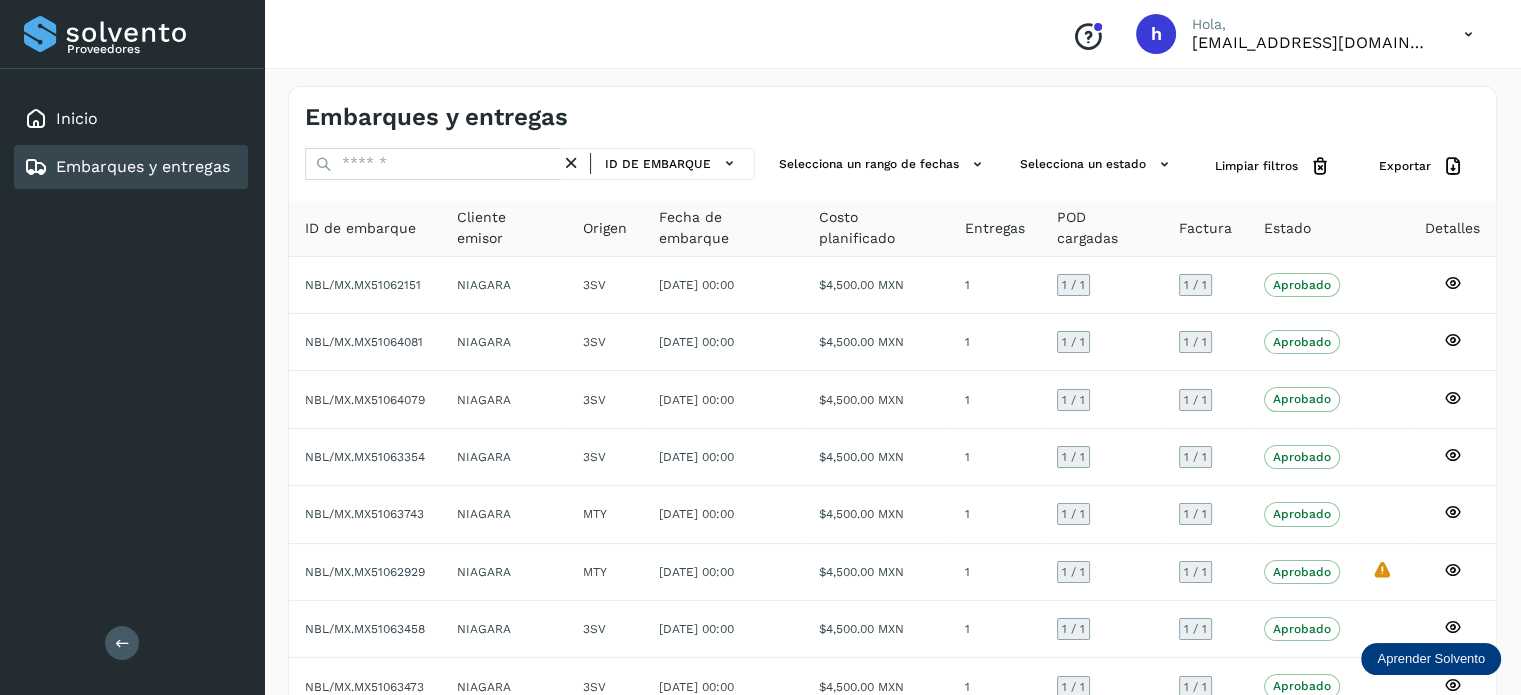 scroll, scrollTop: 224, scrollLeft: 0, axis: vertical 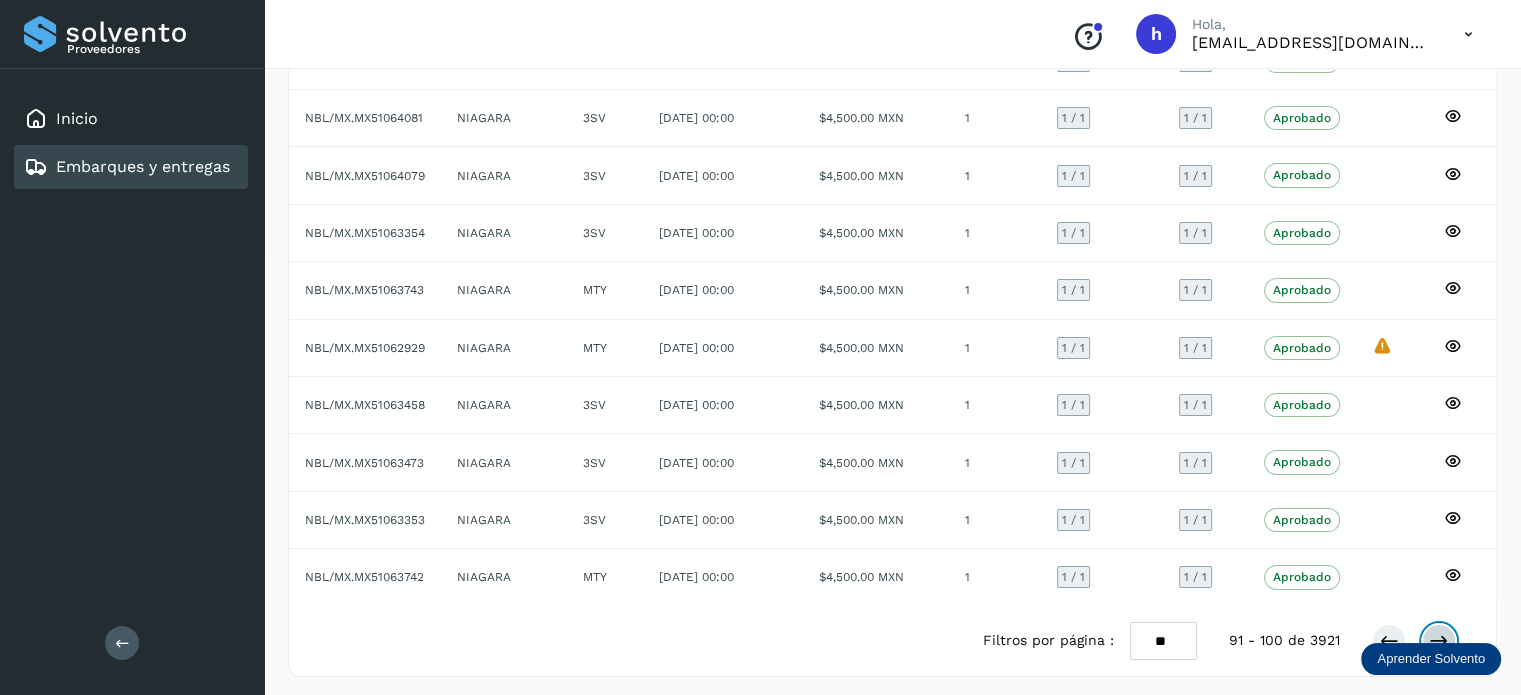 click at bounding box center [1439, 641] 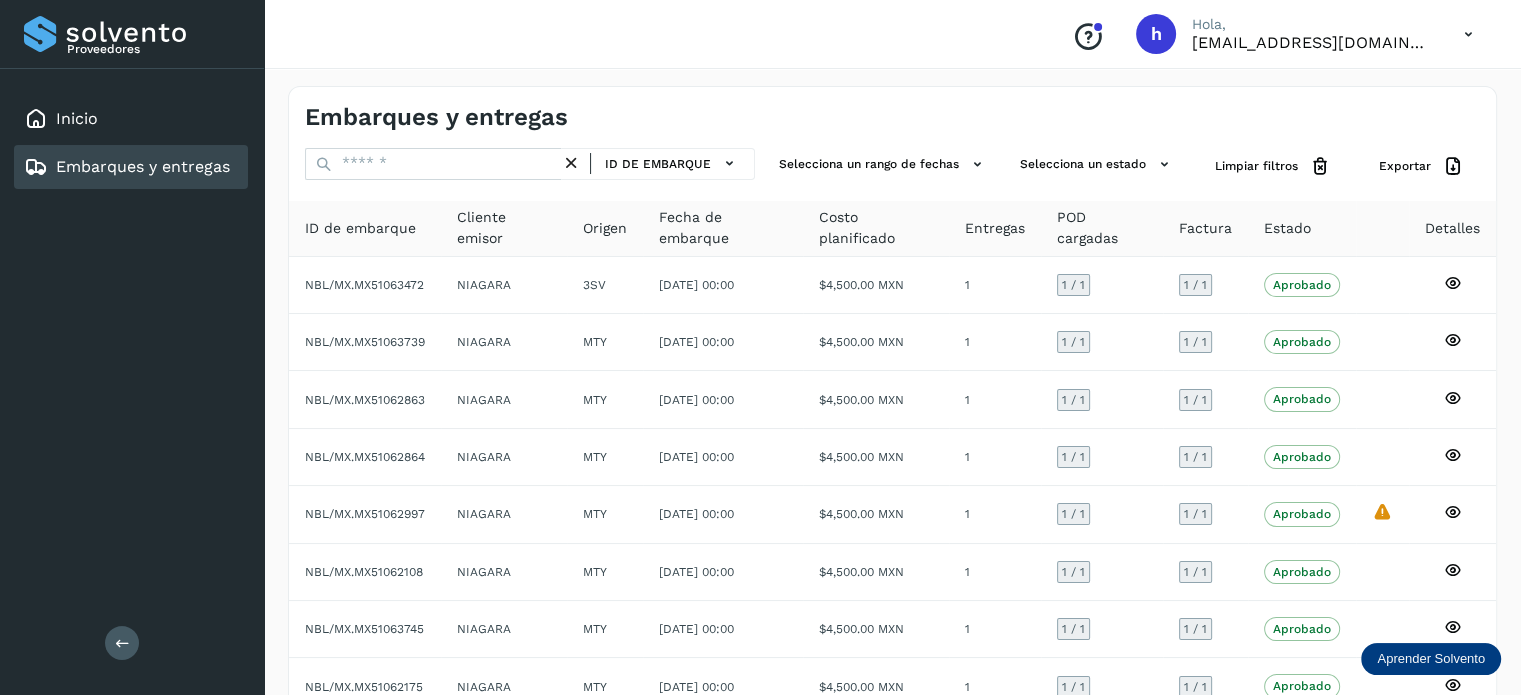 scroll, scrollTop: 224, scrollLeft: 0, axis: vertical 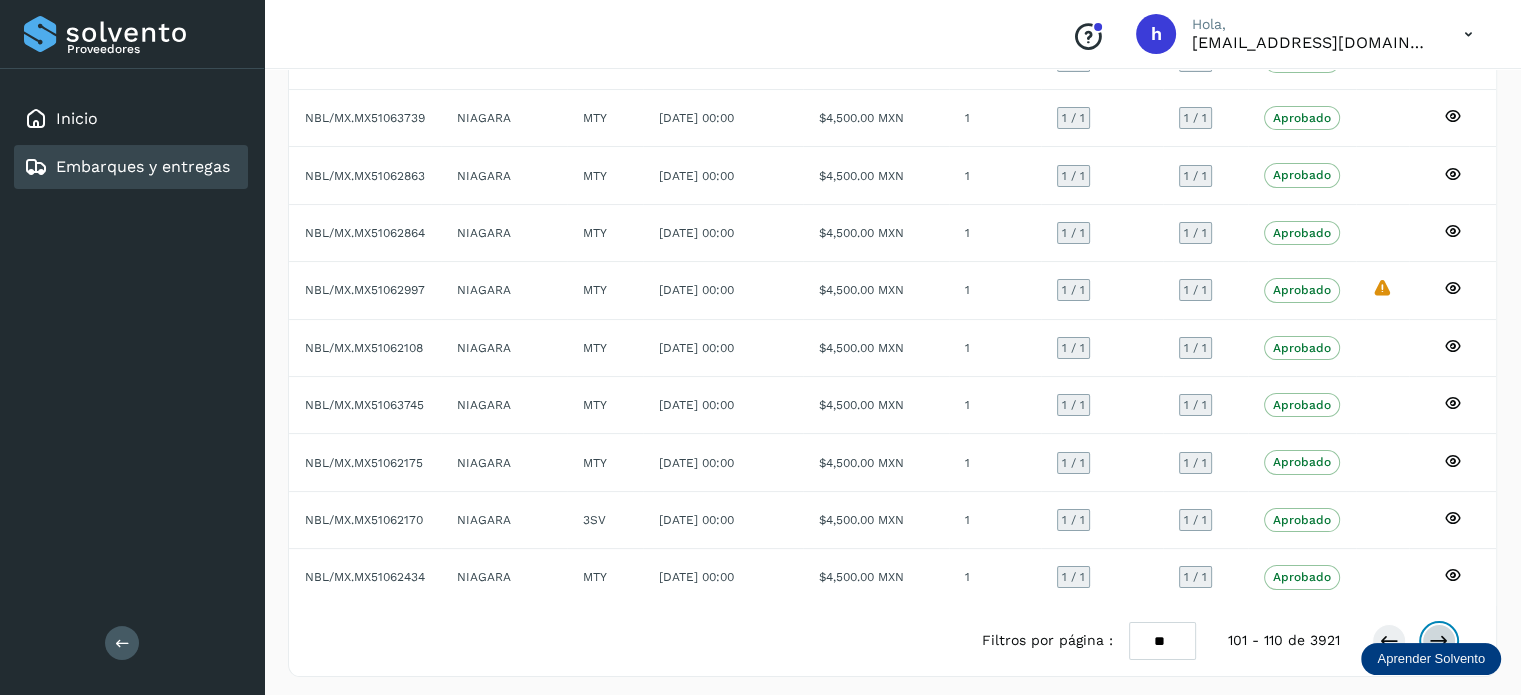 click at bounding box center [1439, 641] 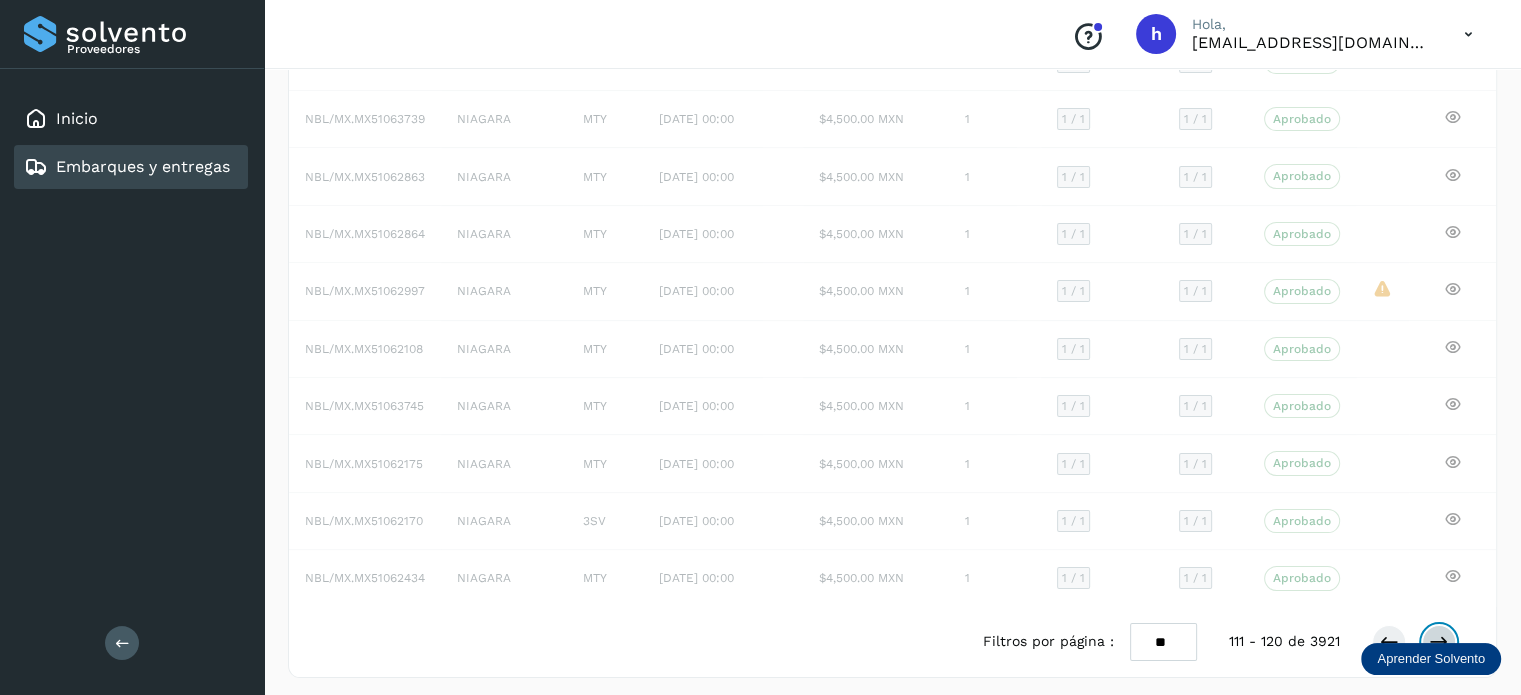 scroll, scrollTop: 224, scrollLeft: 0, axis: vertical 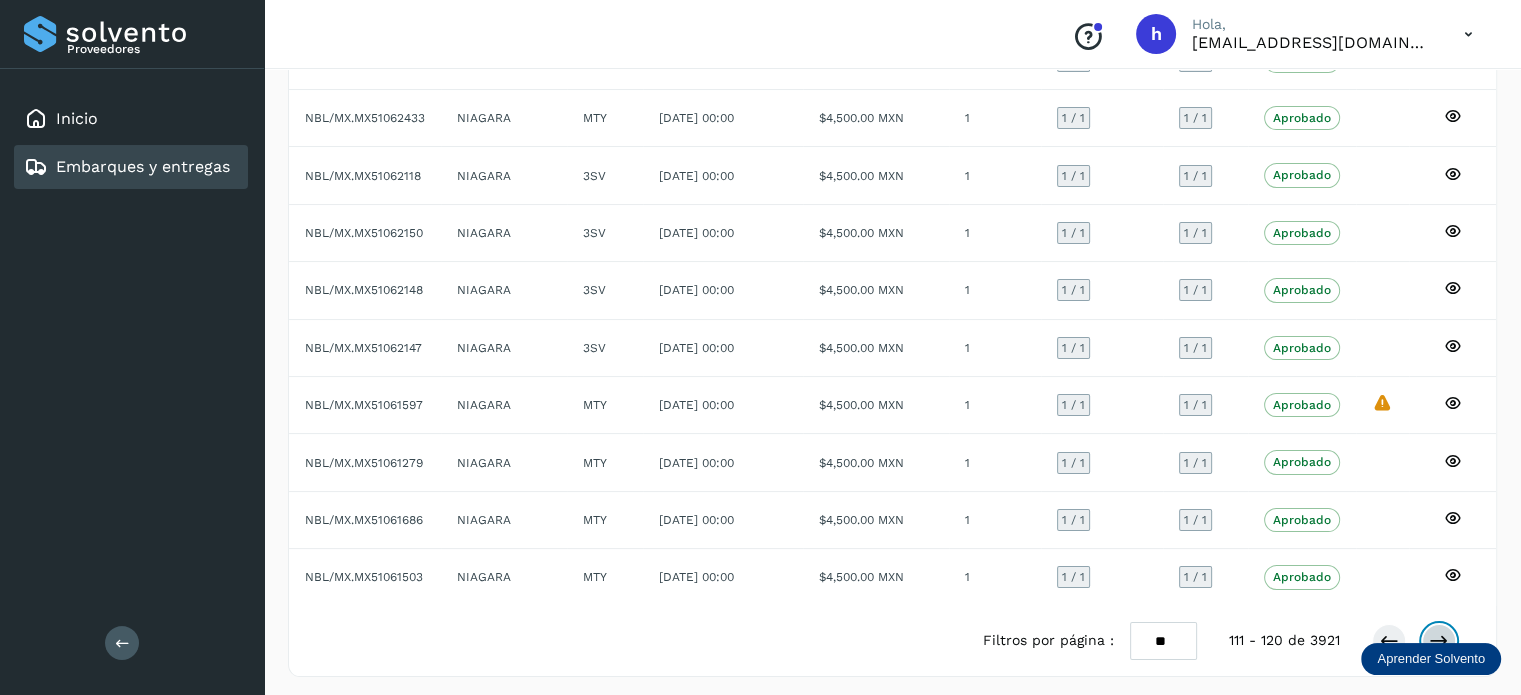 click at bounding box center (1439, 641) 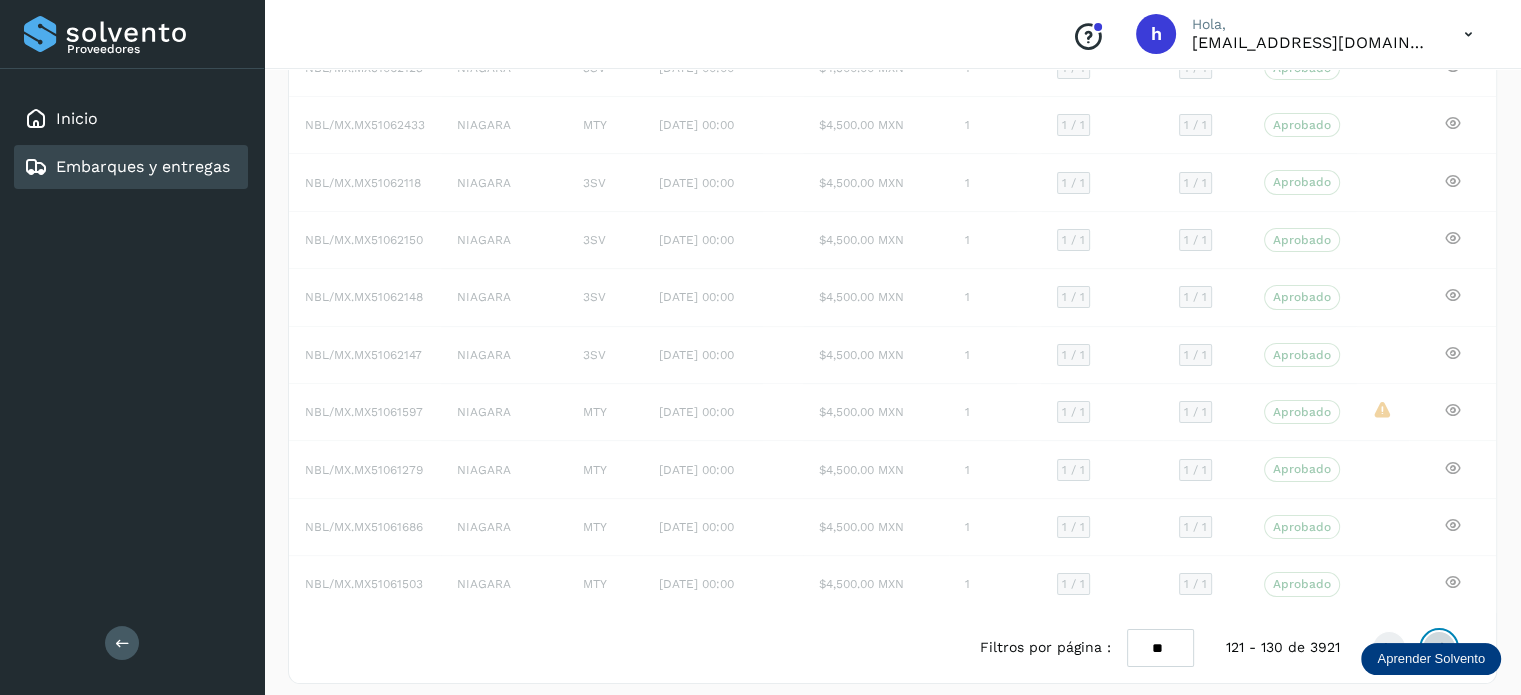 scroll, scrollTop: 224, scrollLeft: 0, axis: vertical 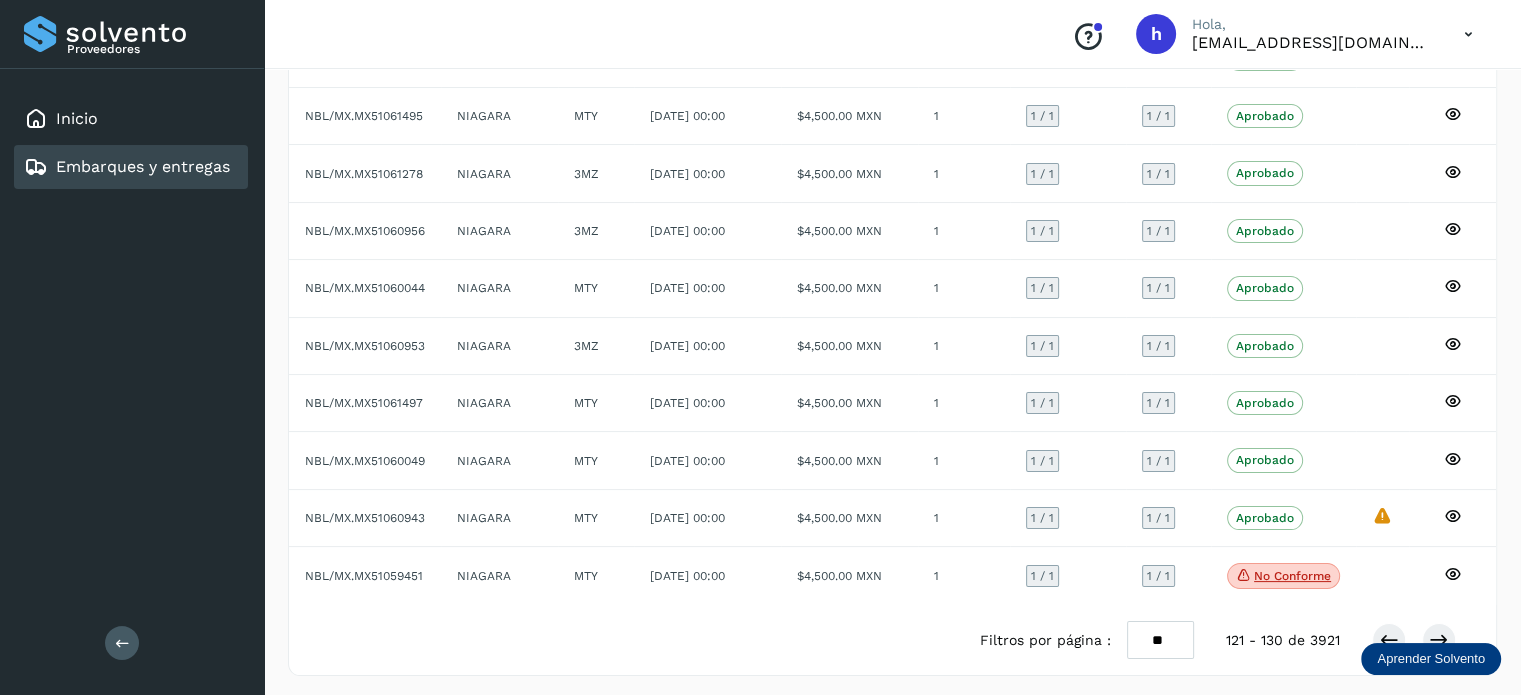 click at bounding box center (1414, 640) 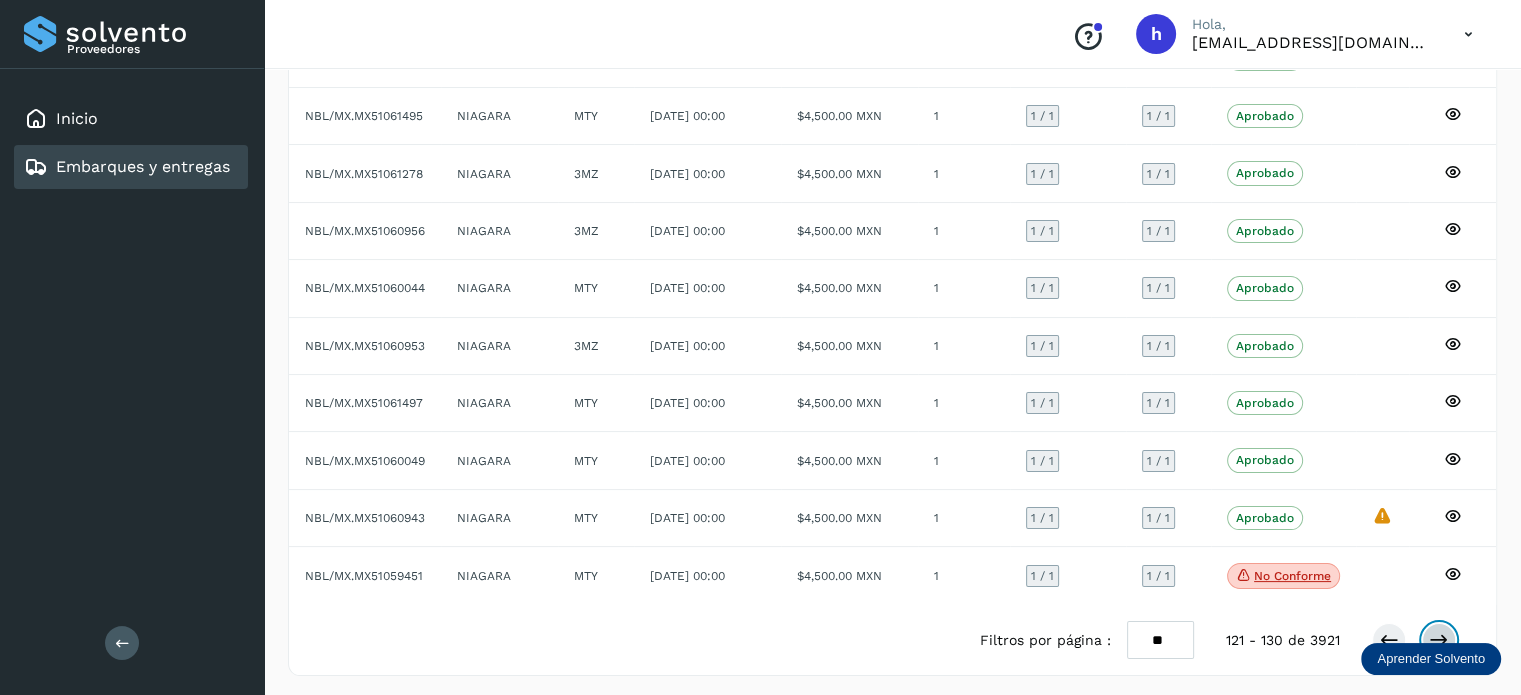 click at bounding box center (1439, 640) 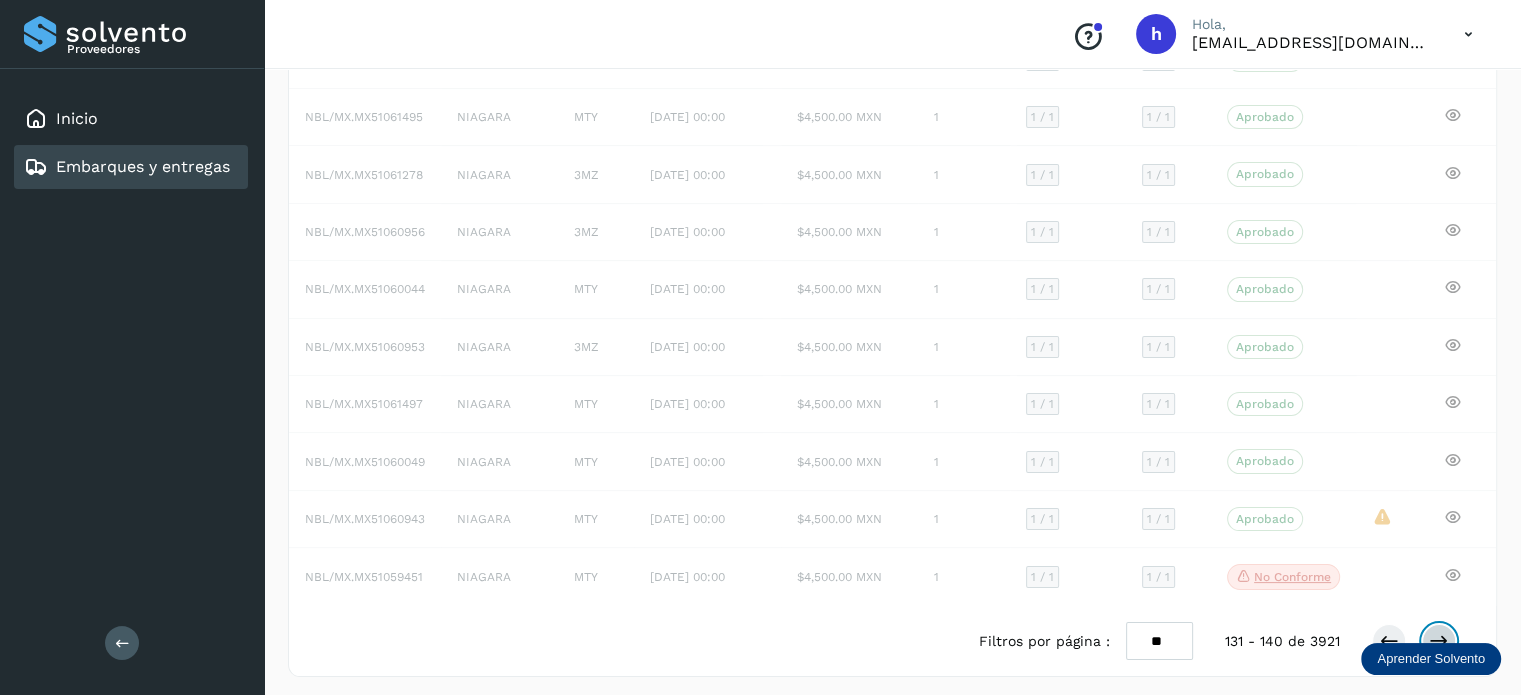 scroll, scrollTop: 227, scrollLeft: 0, axis: vertical 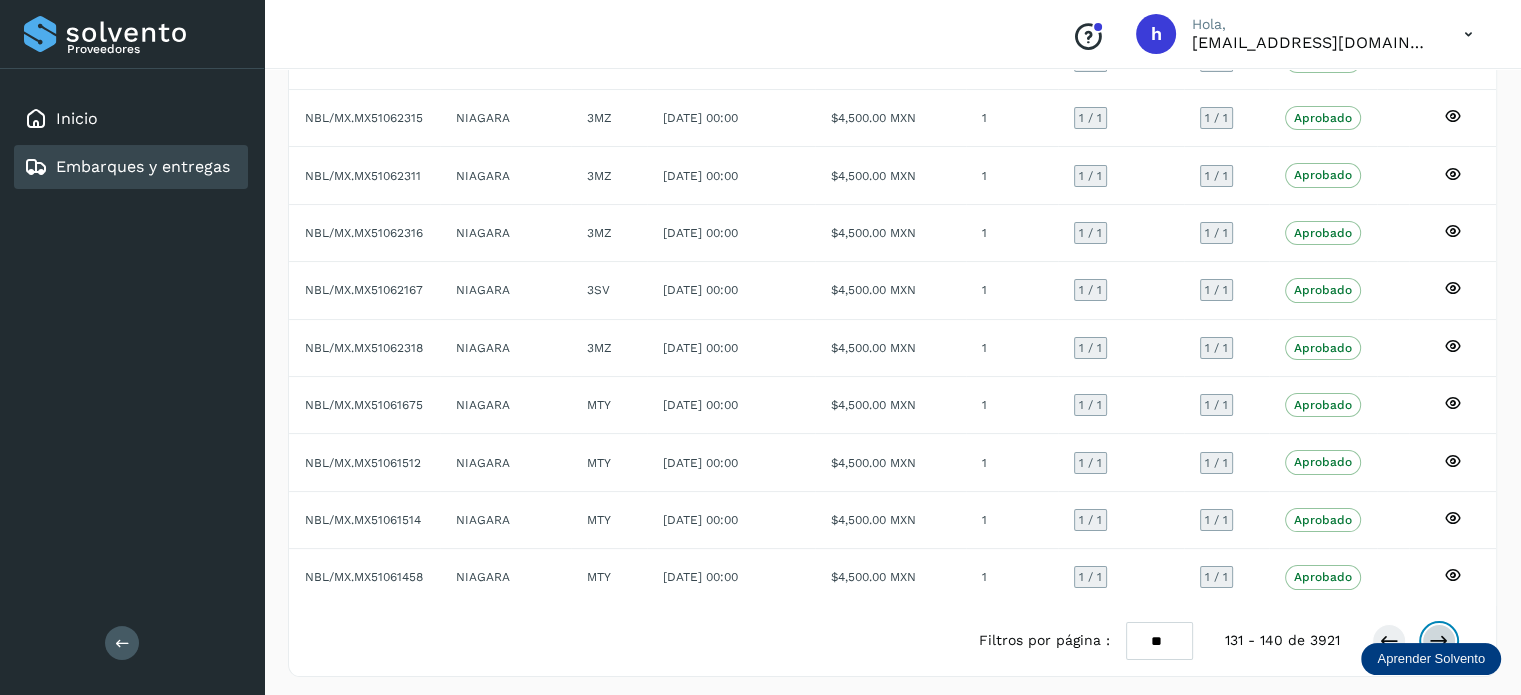 click at bounding box center (1439, 641) 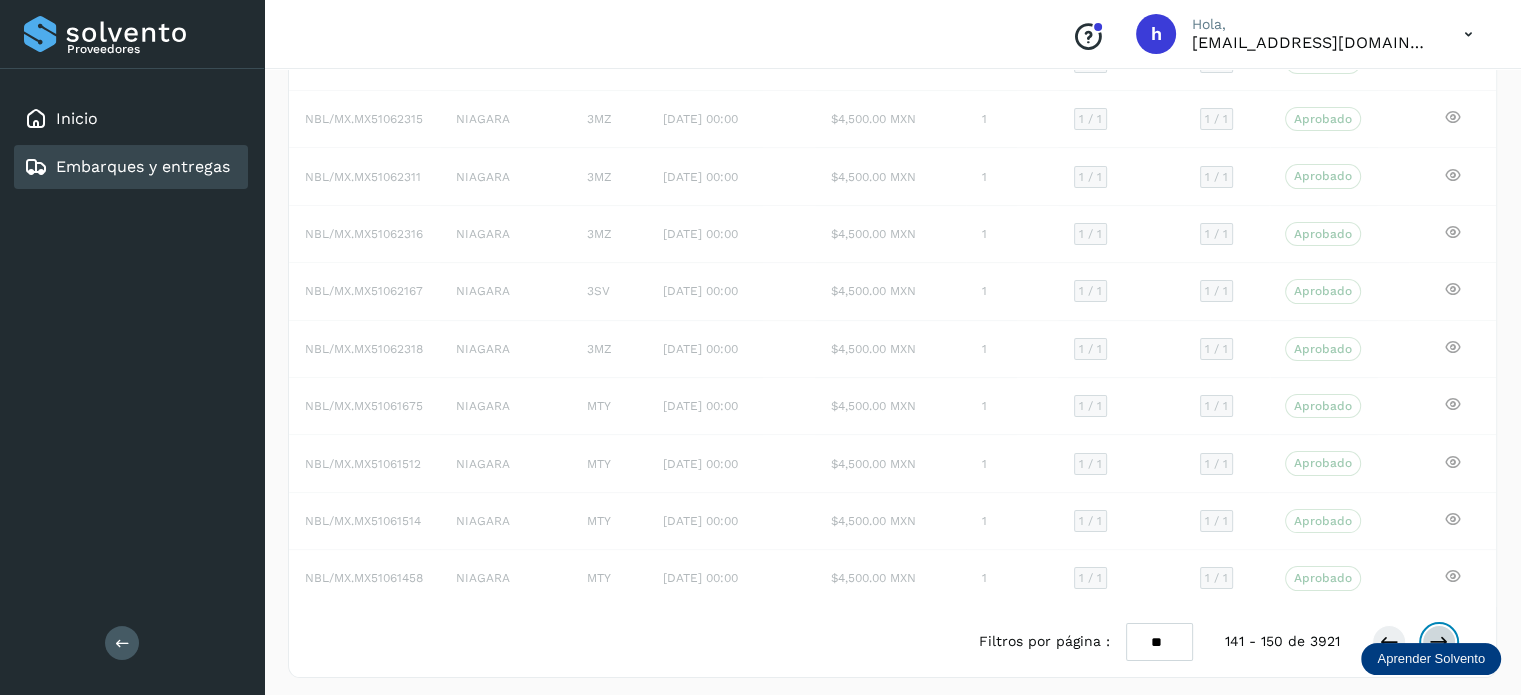scroll, scrollTop: 224, scrollLeft: 0, axis: vertical 